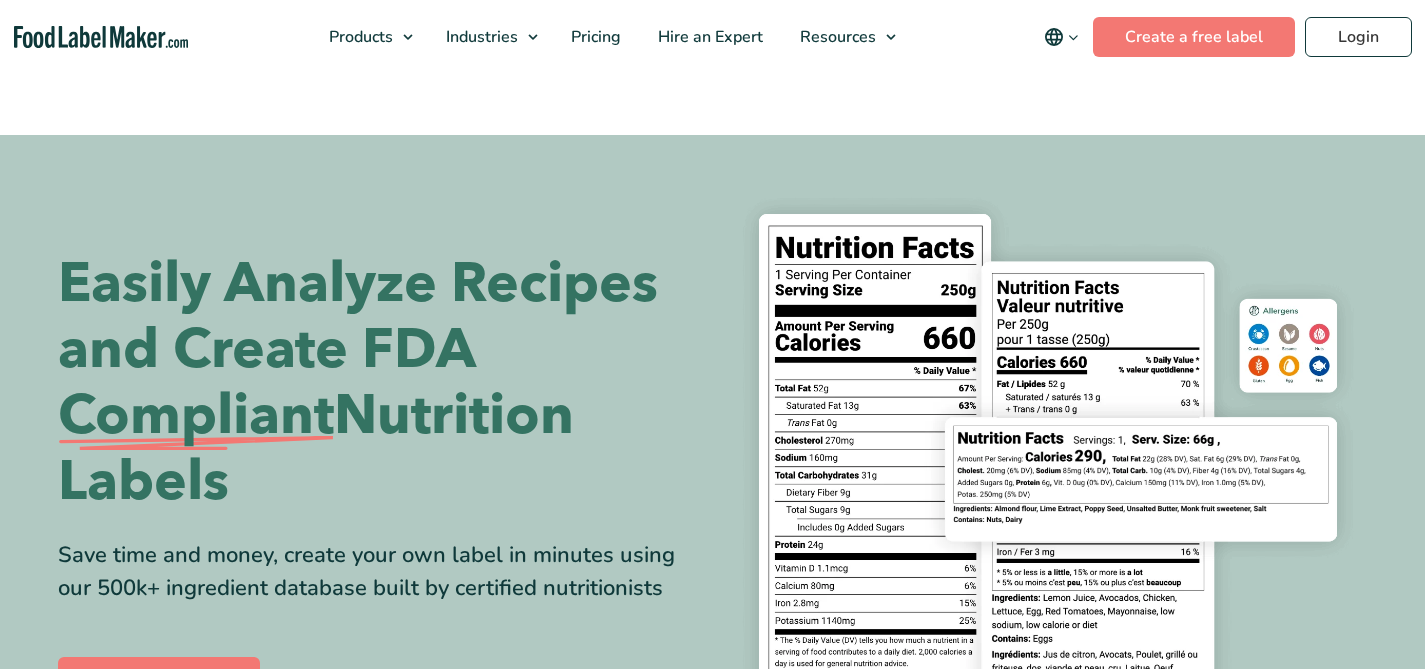 scroll, scrollTop: 142, scrollLeft: 0, axis: vertical 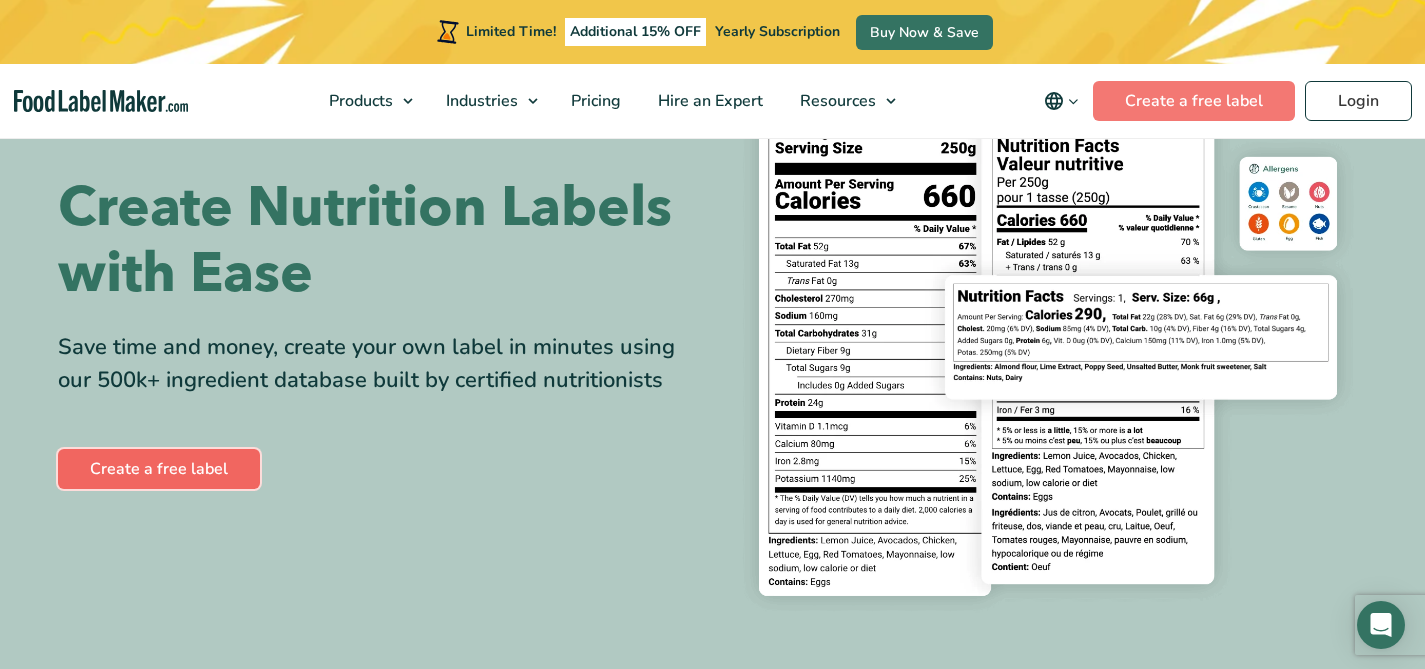 click on "Create a free label" at bounding box center (159, 469) 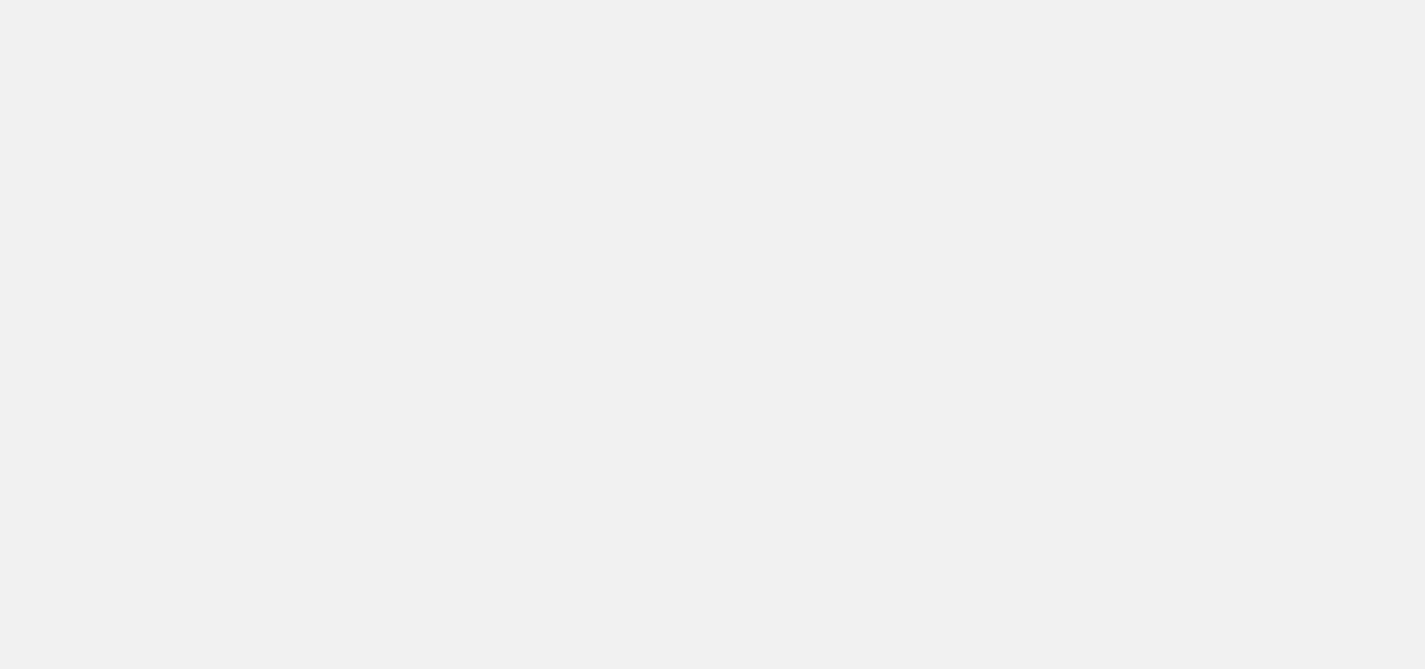 scroll, scrollTop: 0, scrollLeft: 0, axis: both 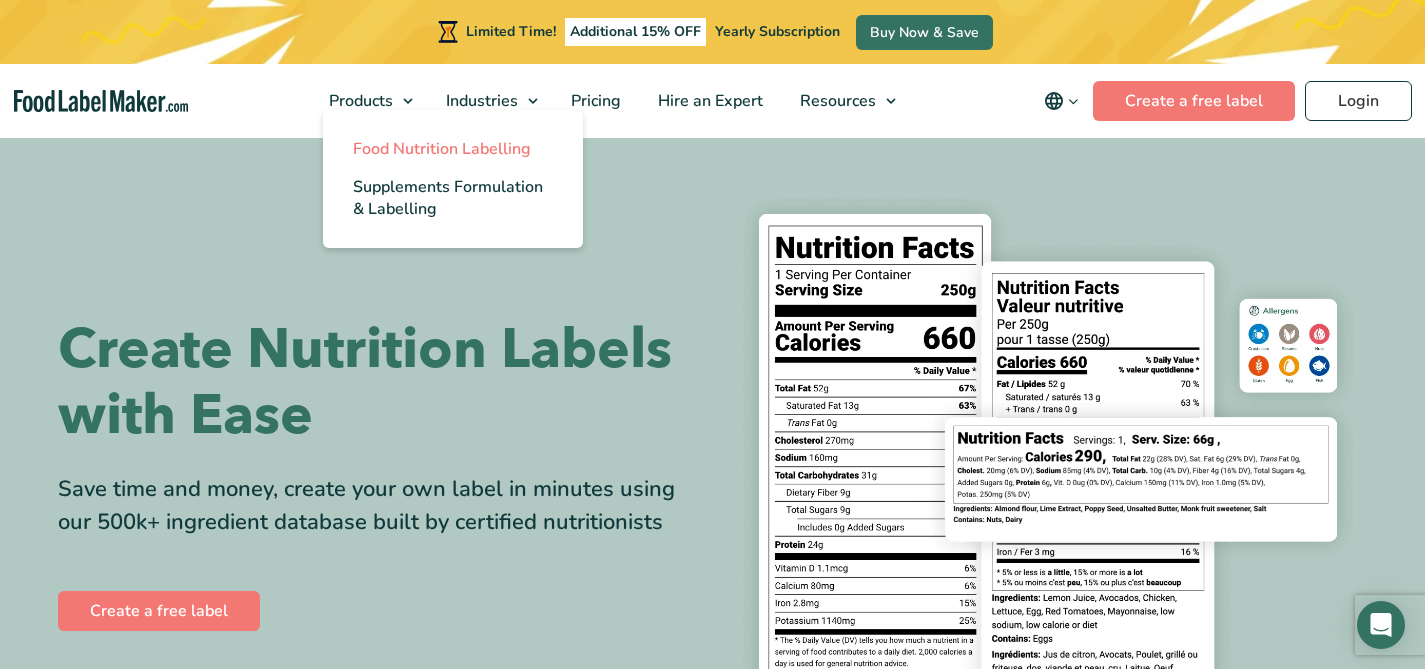 click on "Food Nutrition Labelling" at bounding box center [442, 149] 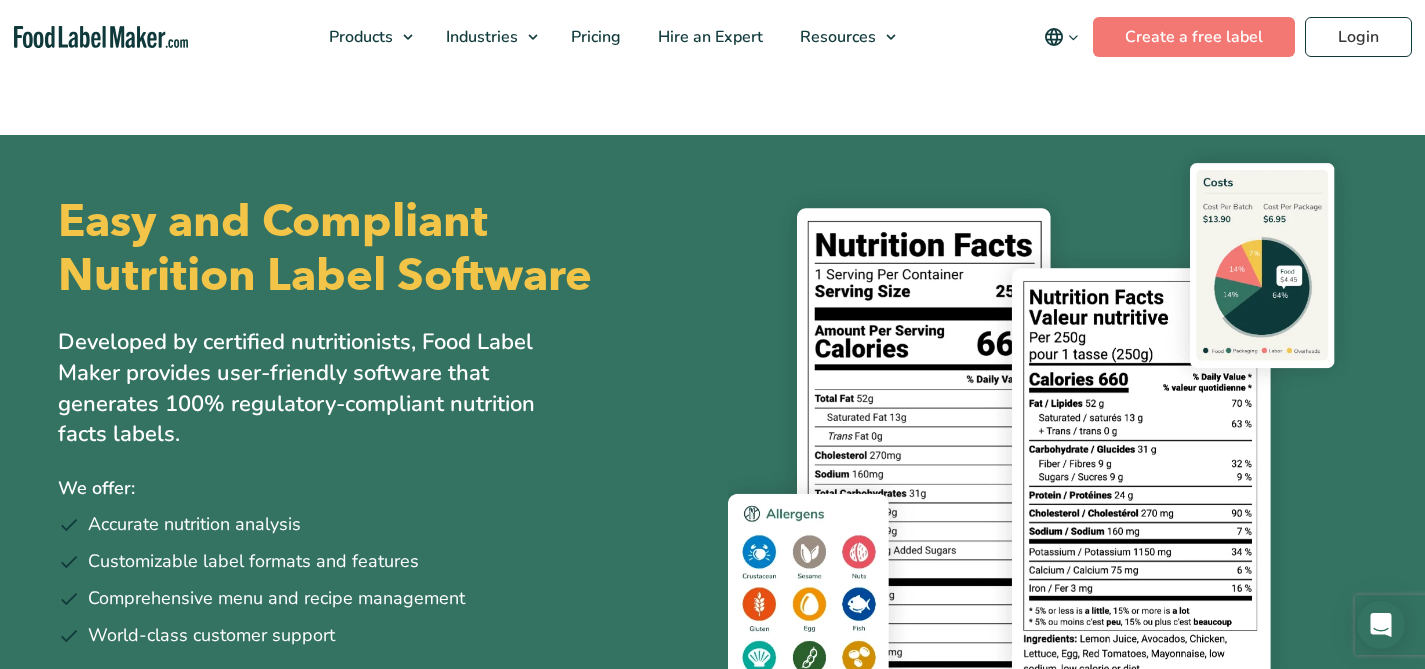 scroll, scrollTop: 234, scrollLeft: 0, axis: vertical 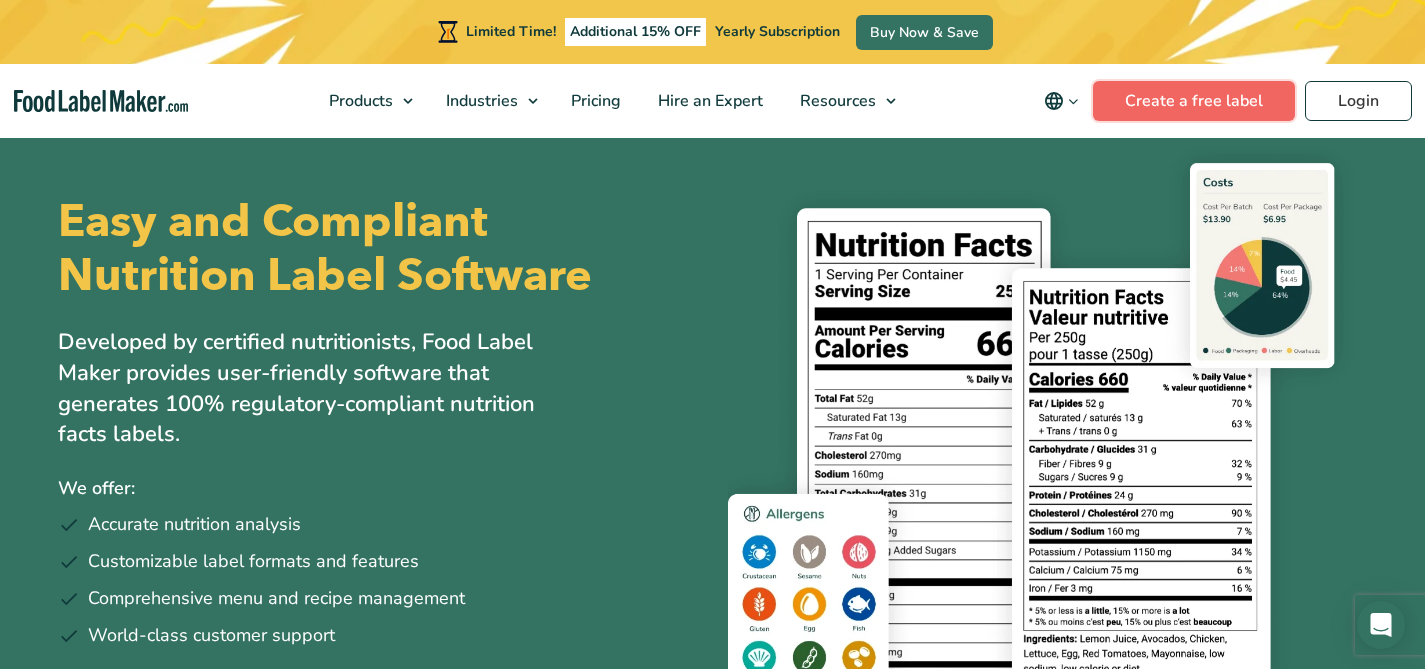 click on "Create a free label" at bounding box center (1194, 101) 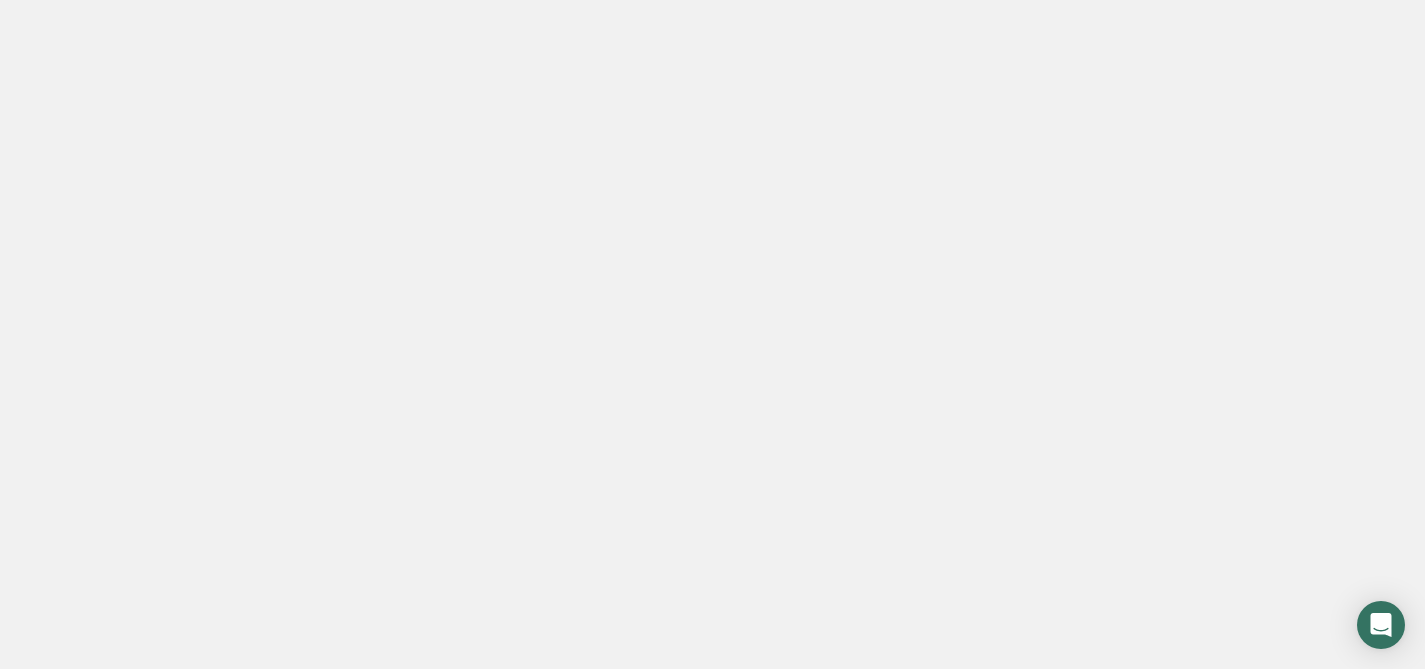 scroll, scrollTop: 0, scrollLeft: 0, axis: both 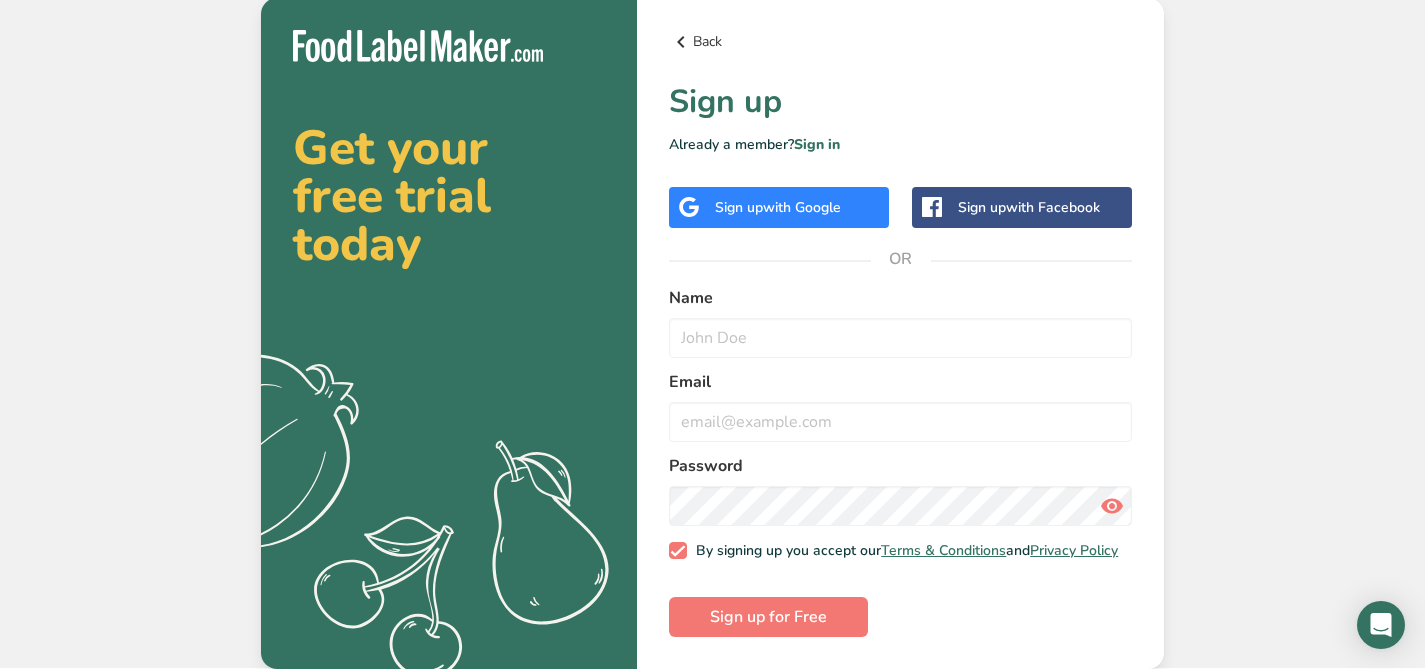 click at bounding box center [681, 42] 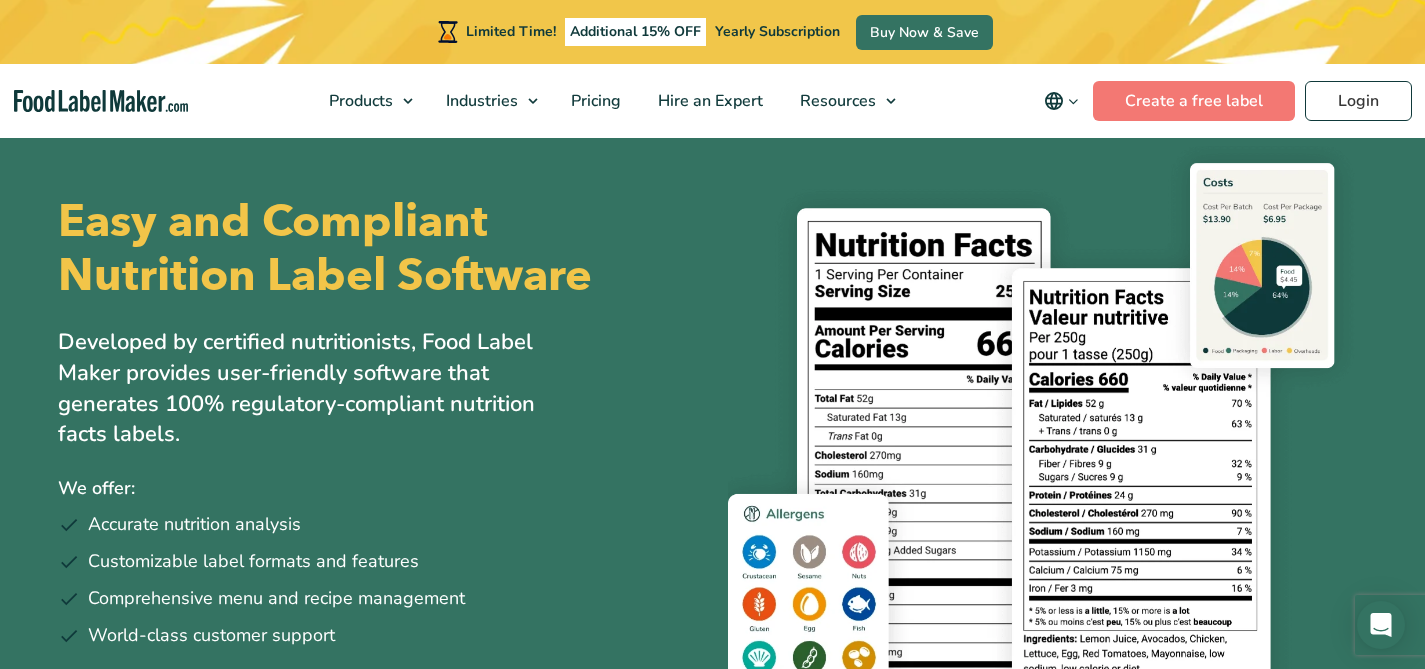 scroll, scrollTop: 0, scrollLeft: 0, axis: both 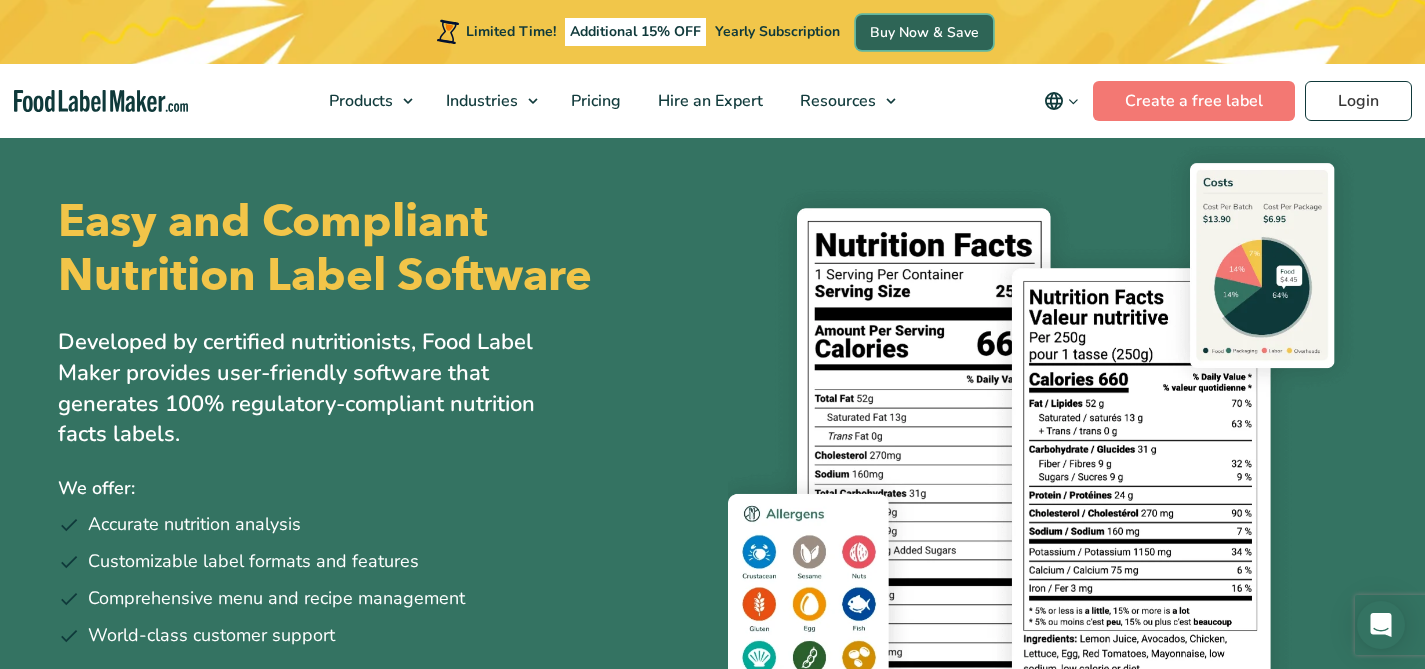 click on "Buy Now & Save" at bounding box center [924, 32] 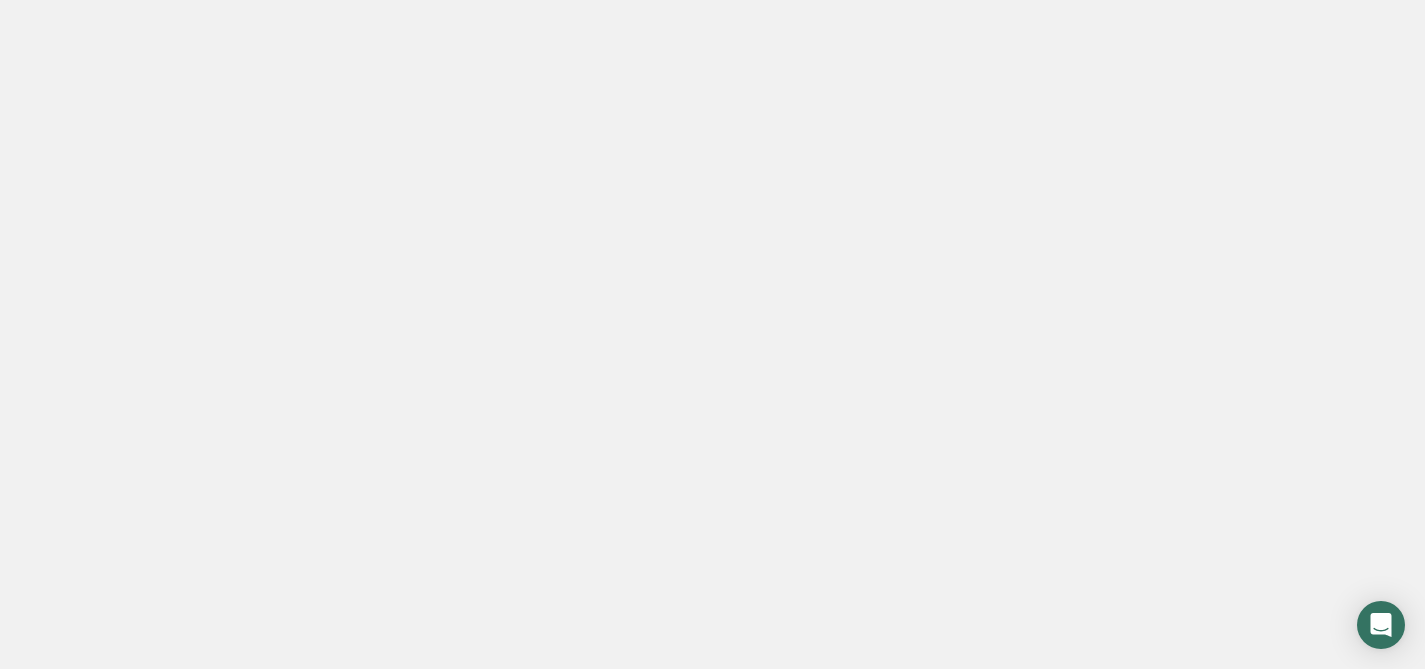 scroll, scrollTop: 0, scrollLeft: 0, axis: both 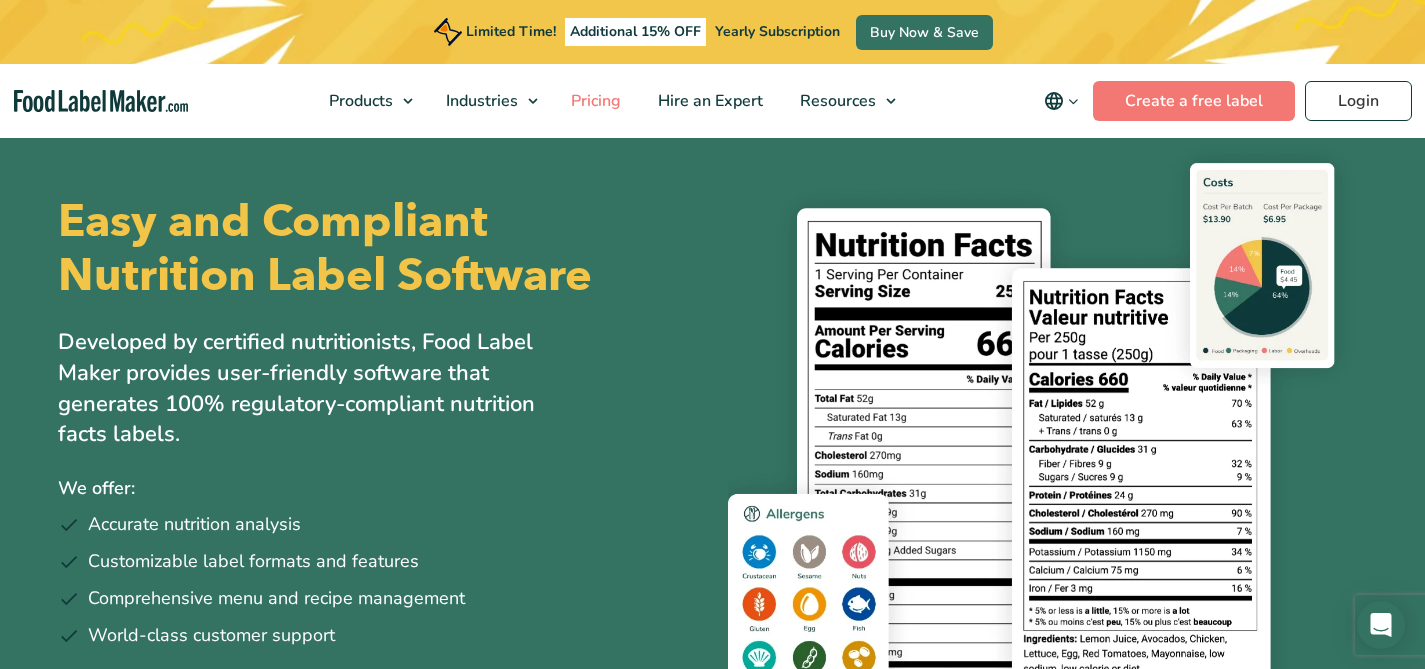 click on "Pricing" at bounding box center [594, 101] 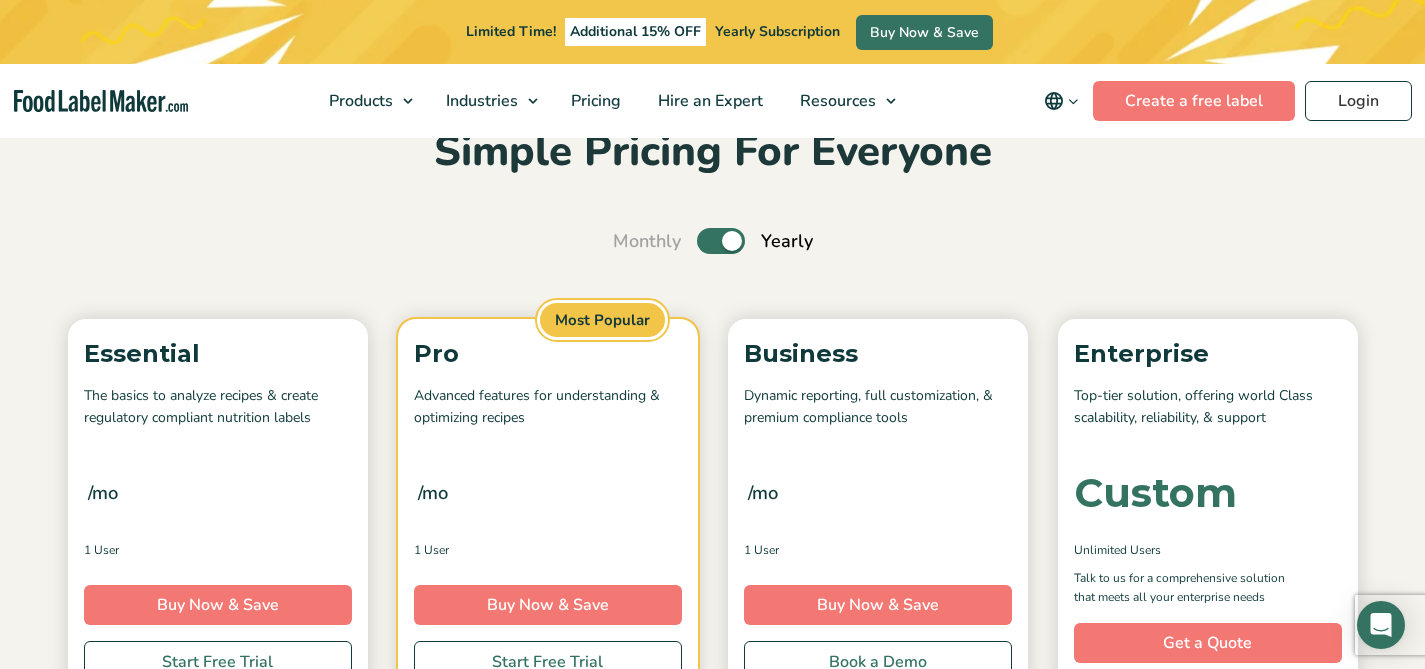 scroll, scrollTop: 0, scrollLeft: 0, axis: both 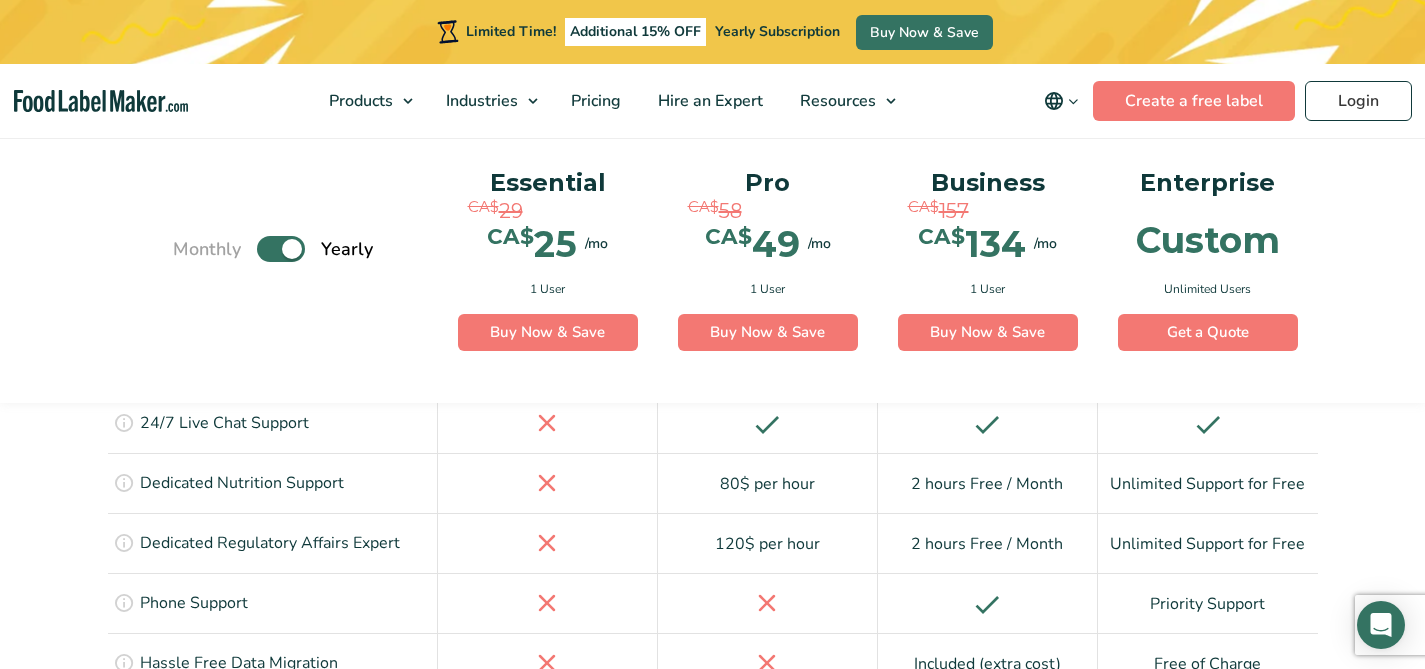 click on "Monthly
Toggle
Yearly
(6 Month Free + 2 Free Nutritional Consultations)" at bounding box center [273, 250] 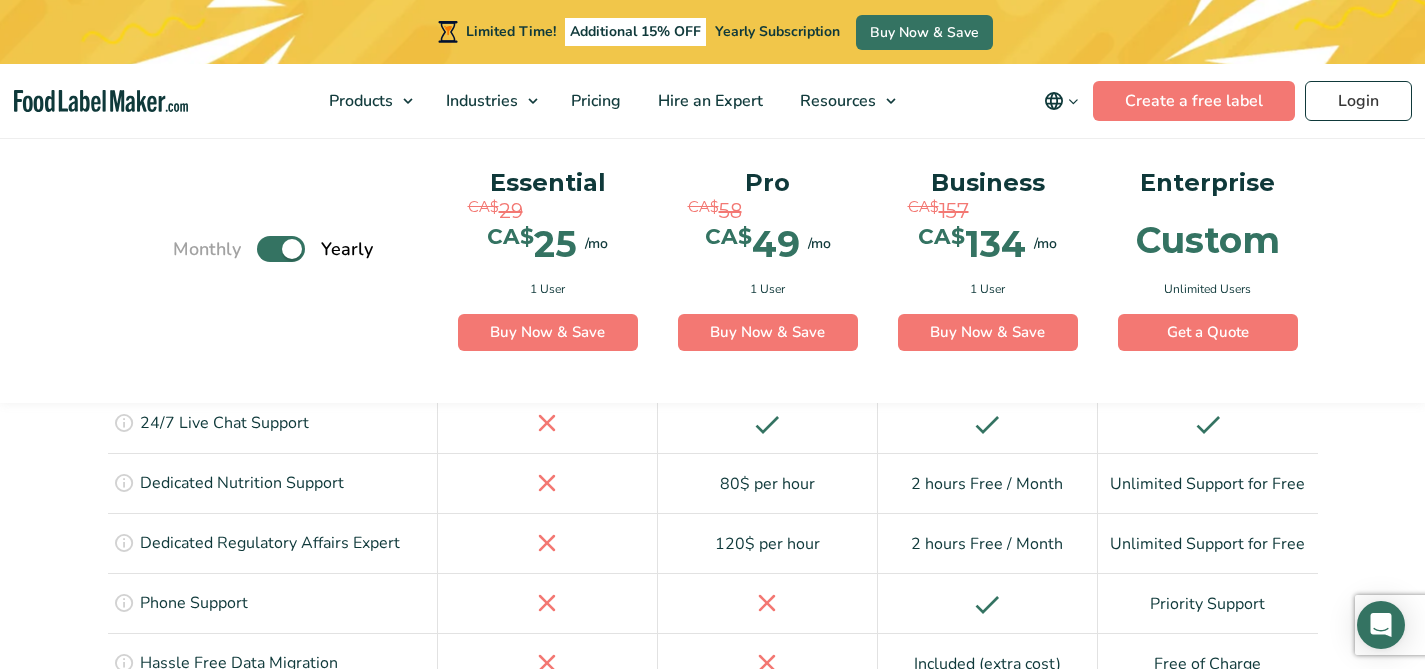 click on "Toggle" at bounding box center [281, 250] 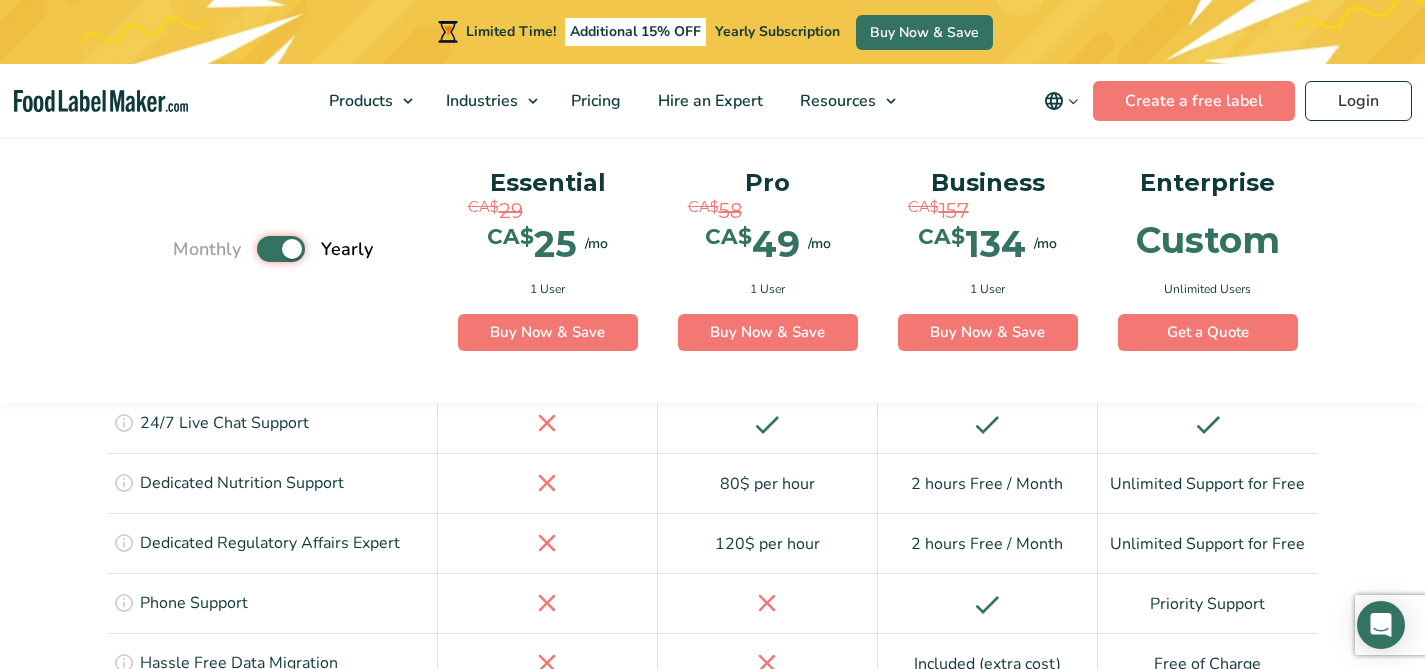 click on "Toggle" at bounding box center [183, 249] 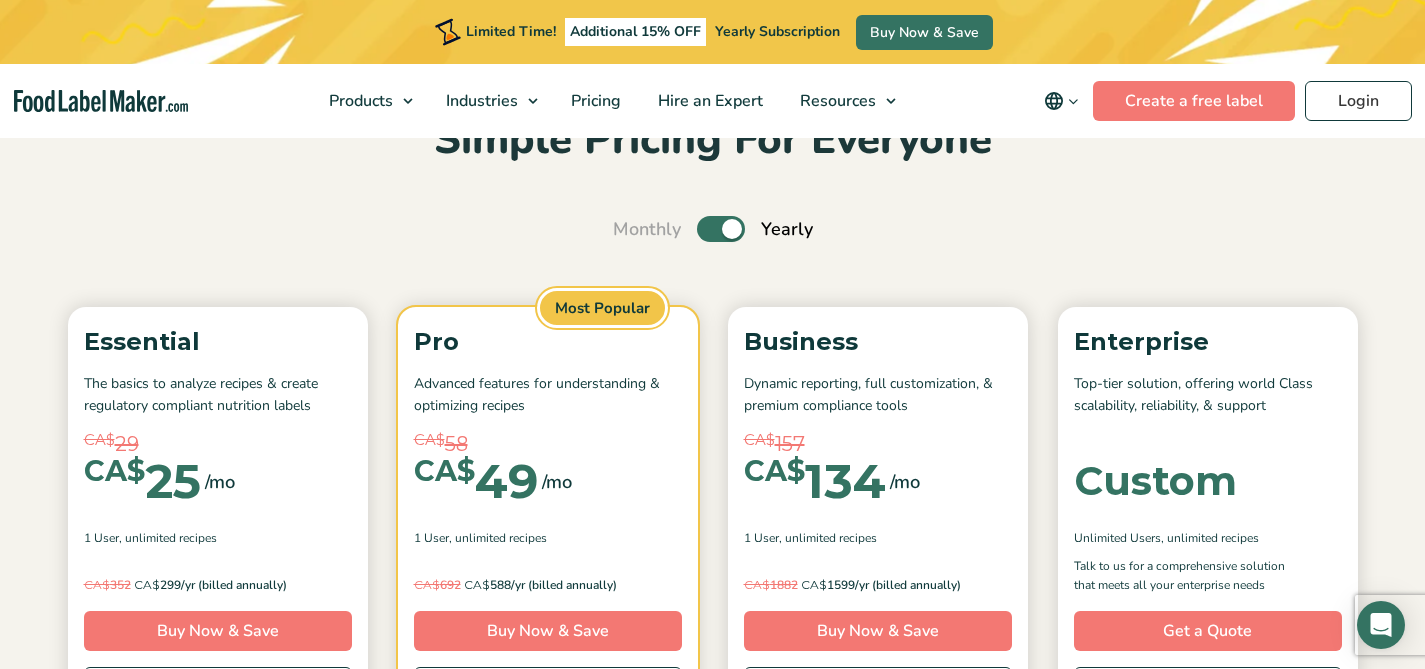 scroll, scrollTop: 119, scrollLeft: 0, axis: vertical 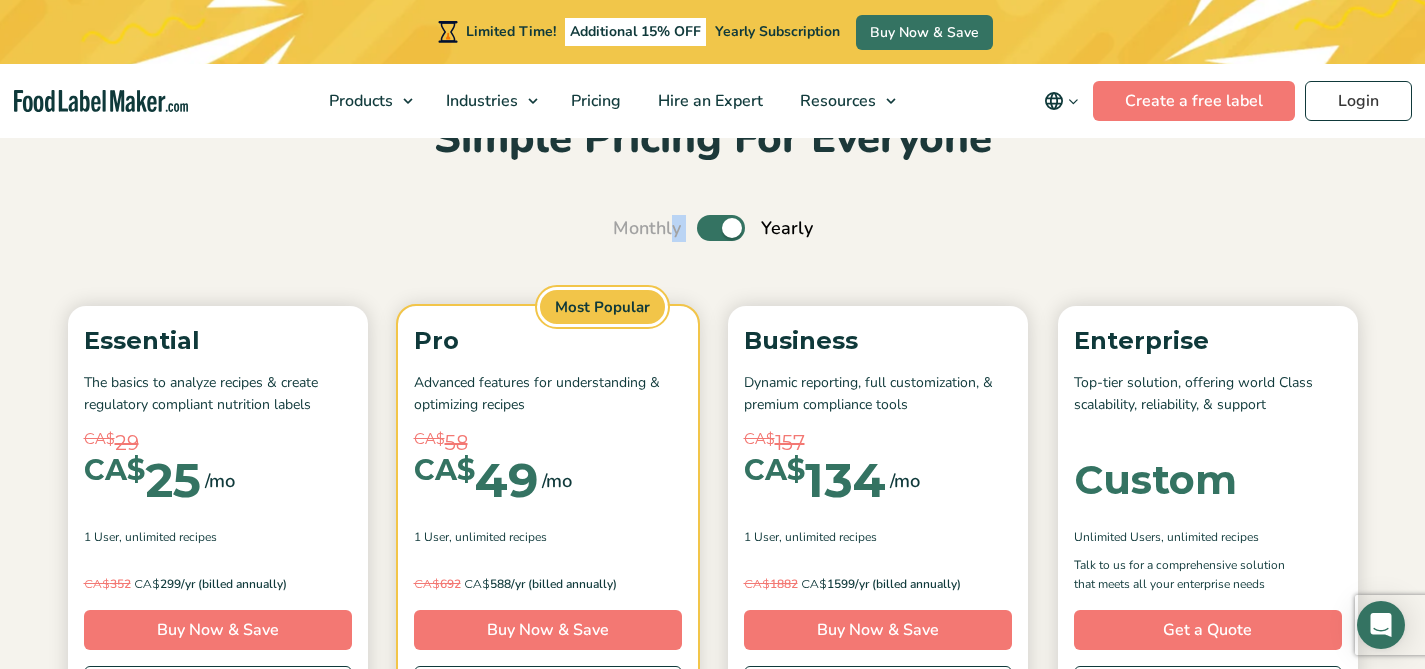 drag, startPoint x: 731, startPoint y: 227, endPoint x: 673, endPoint y: 231, distance: 58.137768 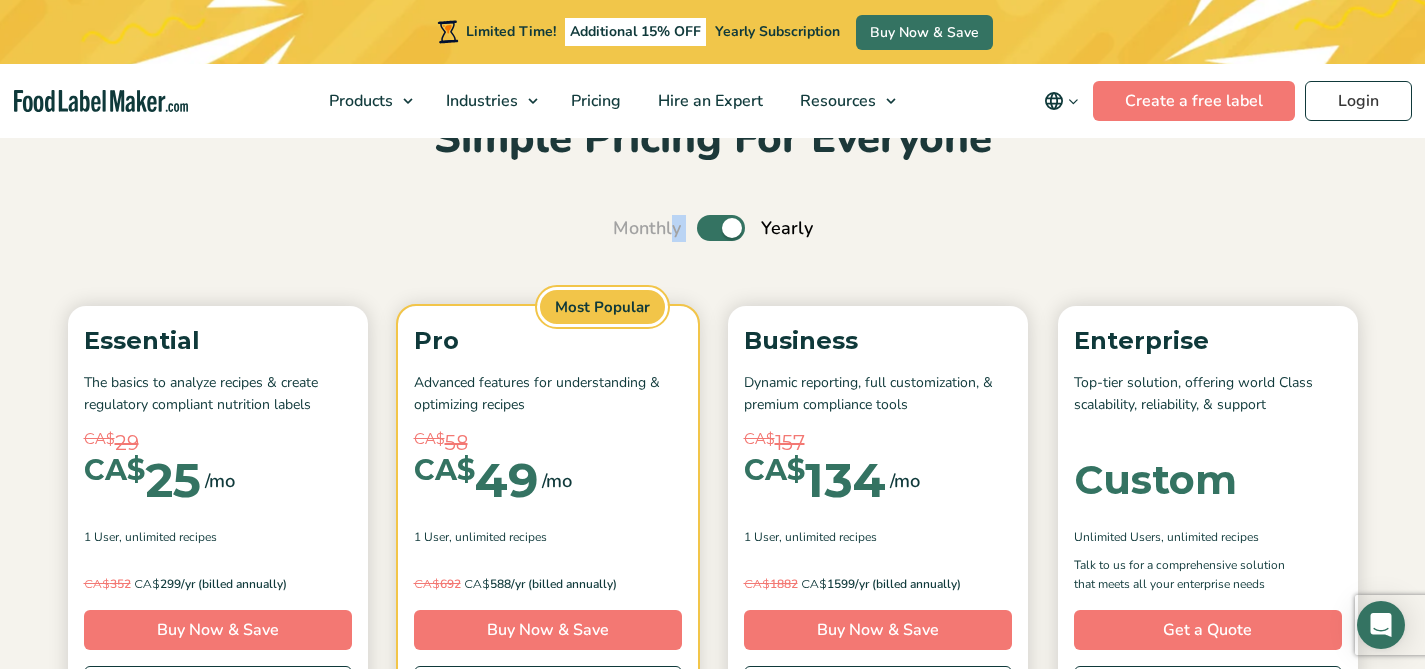 click on "Toggle" at bounding box center [721, 228] 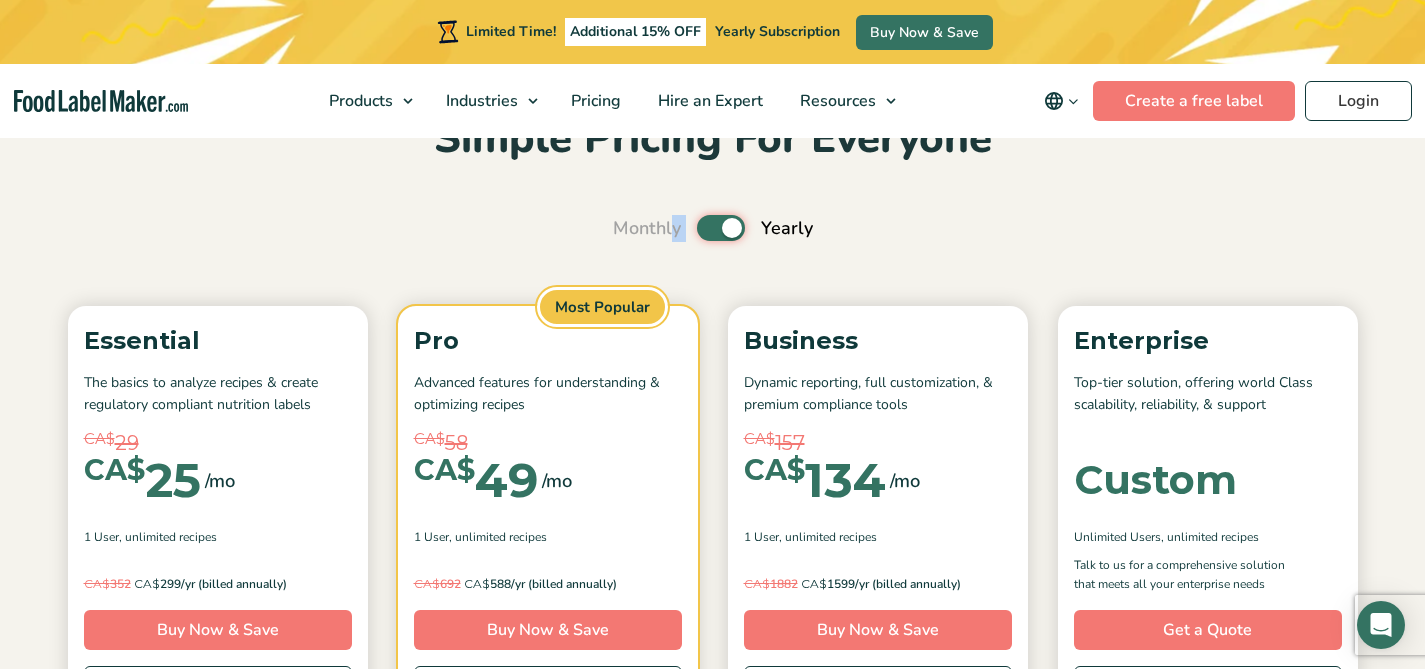 click on "Toggle" at bounding box center (623, 228) 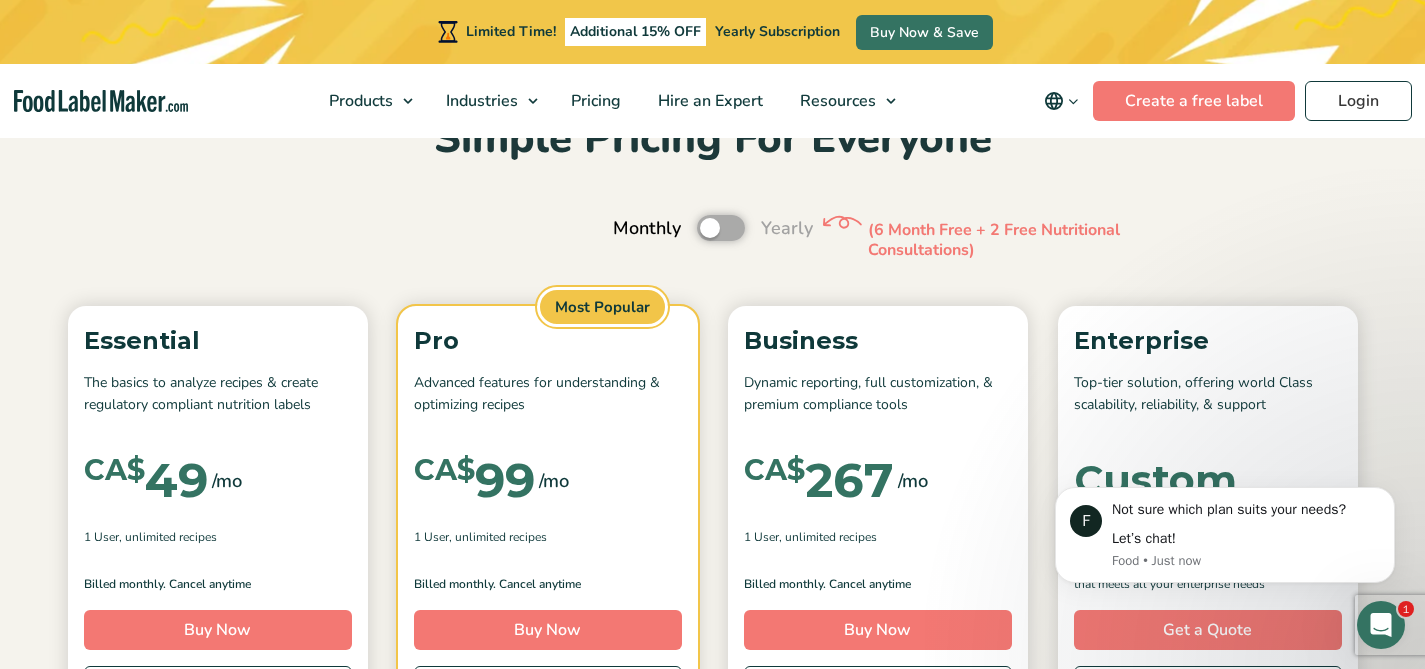 scroll, scrollTop: 0, scrollLeft: 0, axis: both 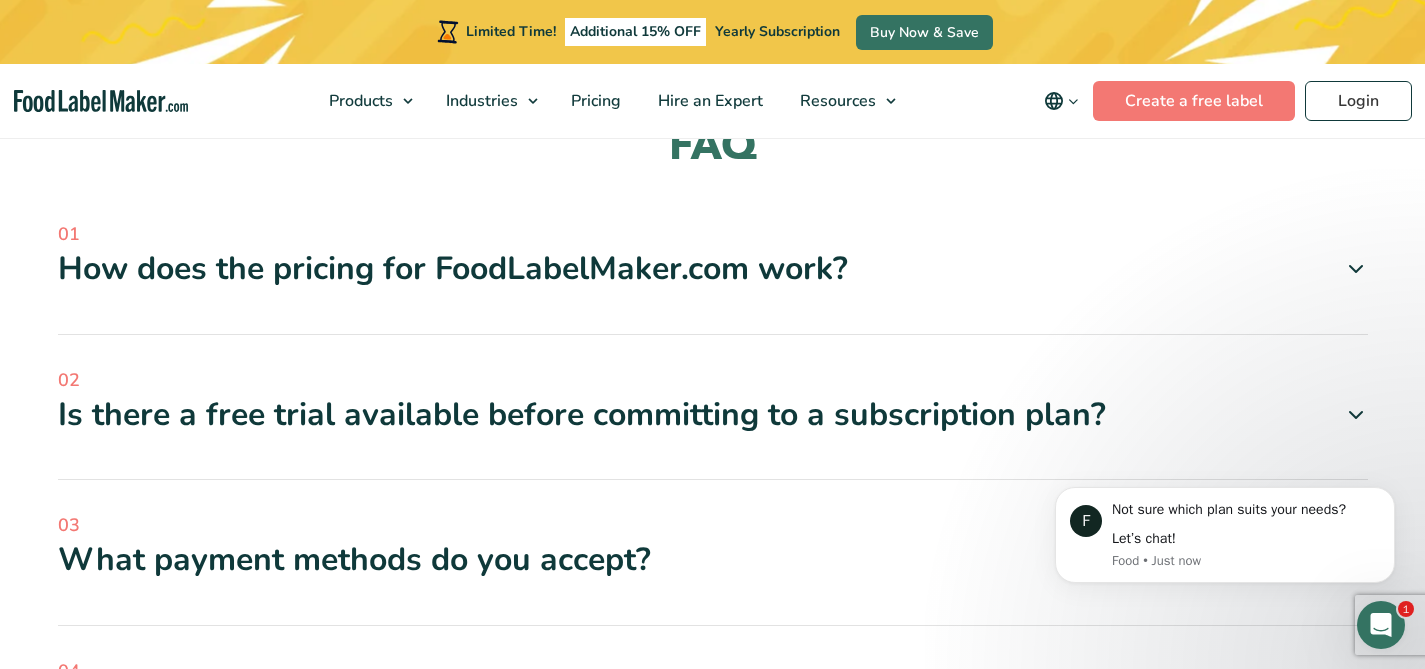 click on "How does the pricing for FoodLabelMaker.com work?" at bounding box center (713, 269) 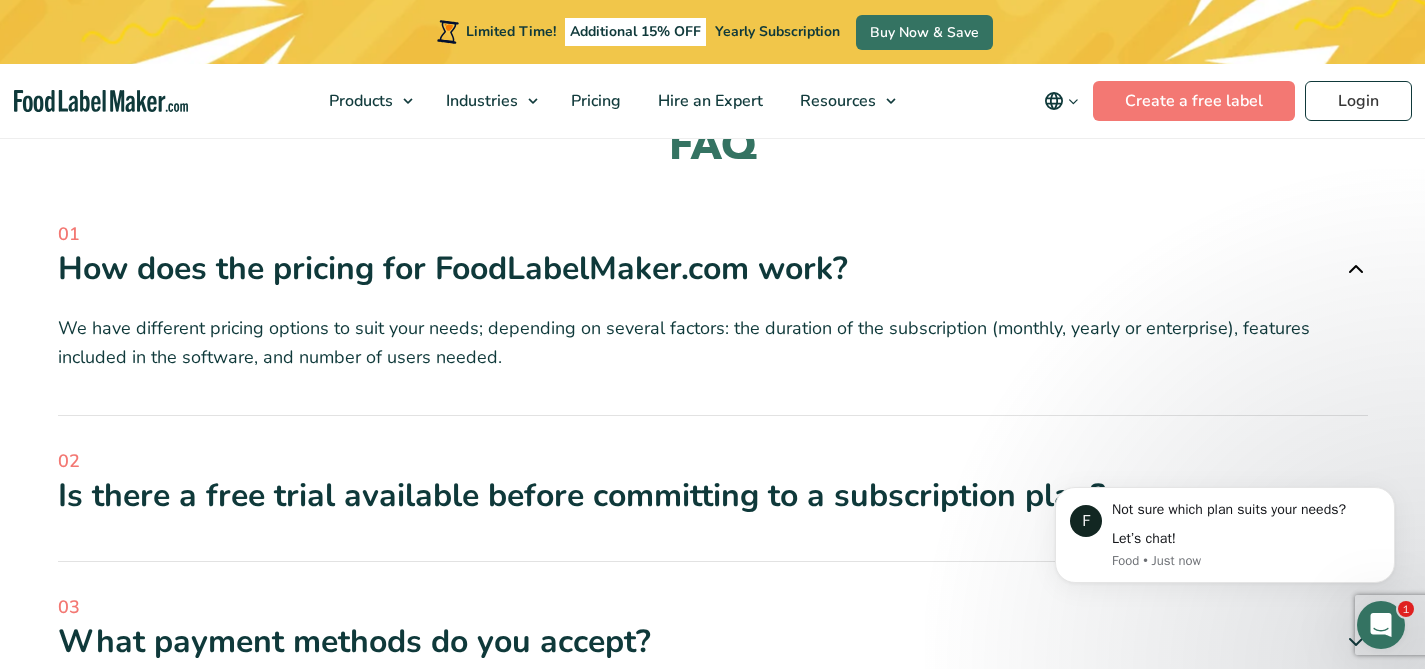 click on "How does the pricing for FoodLabelMaker.com work?" at bounding box center [713, 269] 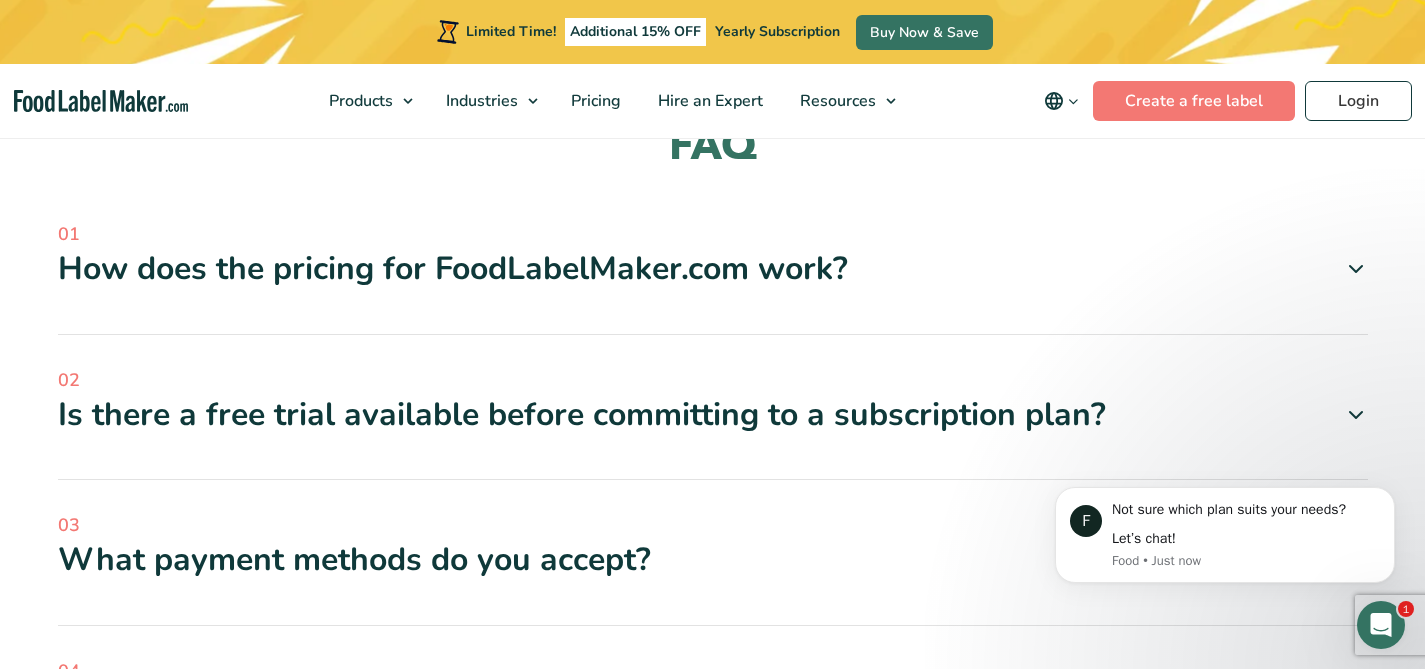 click on "Is there a free trial available before committing to a subscription plan?" at bounding box center [713, 415] 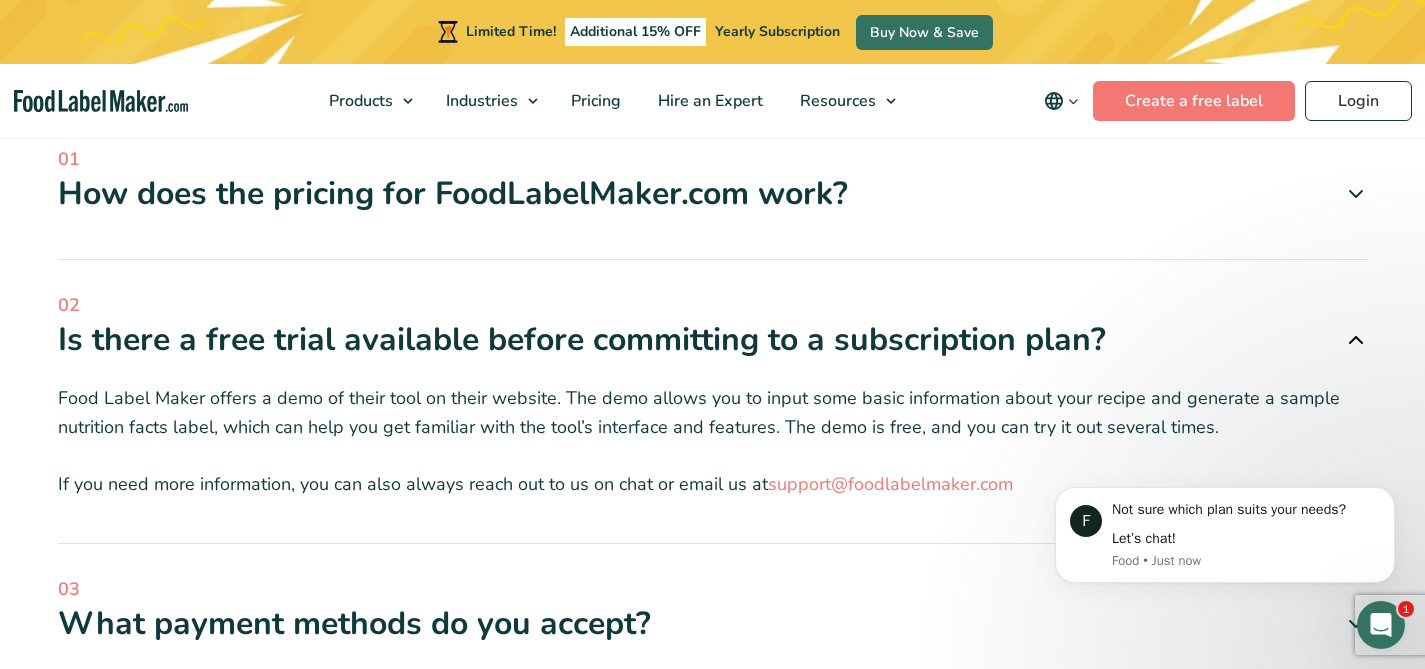 scroll, scrollTop: 5800, scrollLeft: 0, axis: vertical 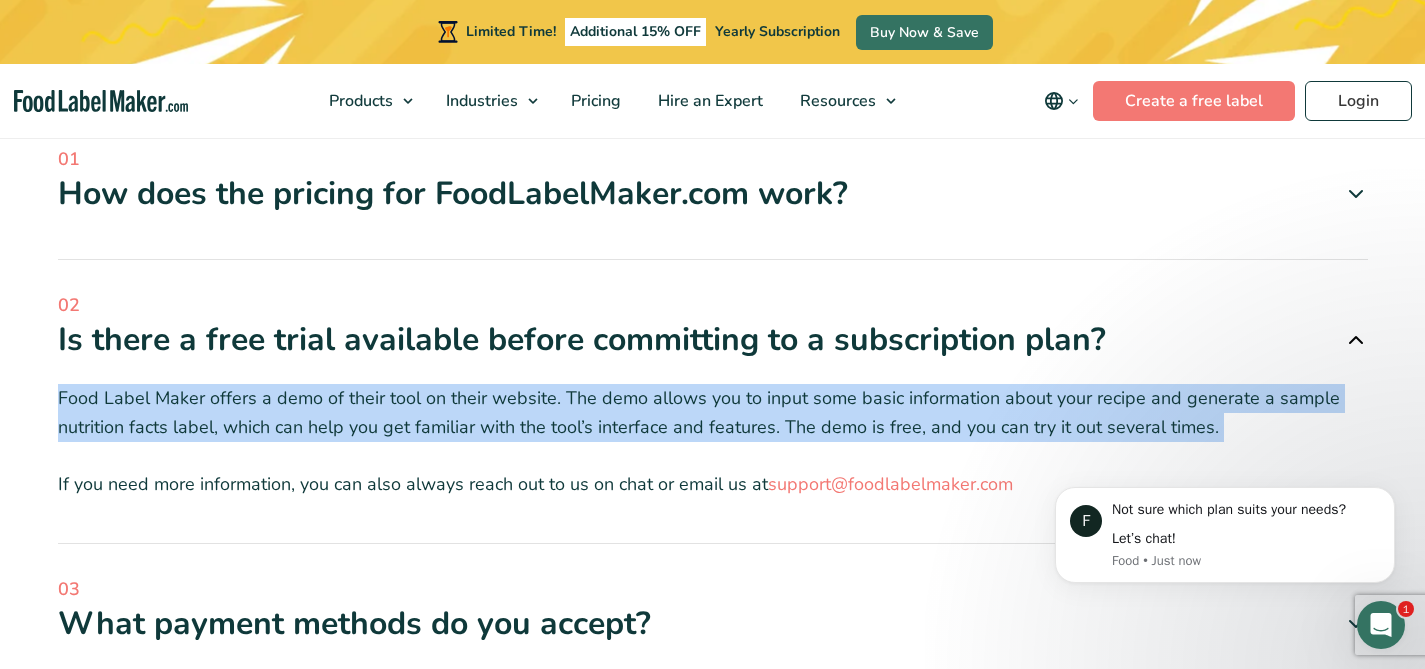 drag, startPoint x: 52, startPoint y: 397, endPoint x: 381, endPoint y: 463, distance: 335.55478 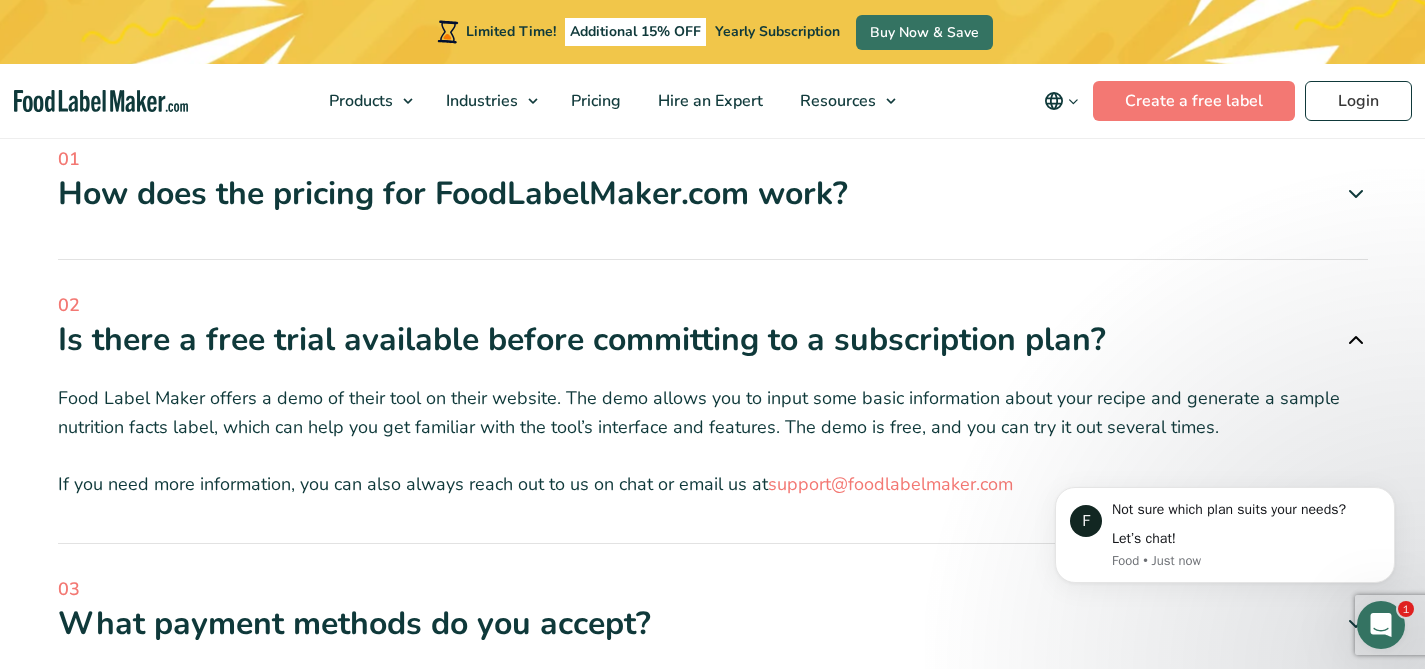 click on "Food Label Maker offers a demo of their tool on their website. The demo allows you to input some basic information about your recipe and generate a sample nutrition facts label, which can help you get familiar with the tool’s interface and features. The demo is free, and you can try it out several times.
If you need more information, you can also always reach out to us on chat or email us at  support@example.com" at bounding box center (713, 429) 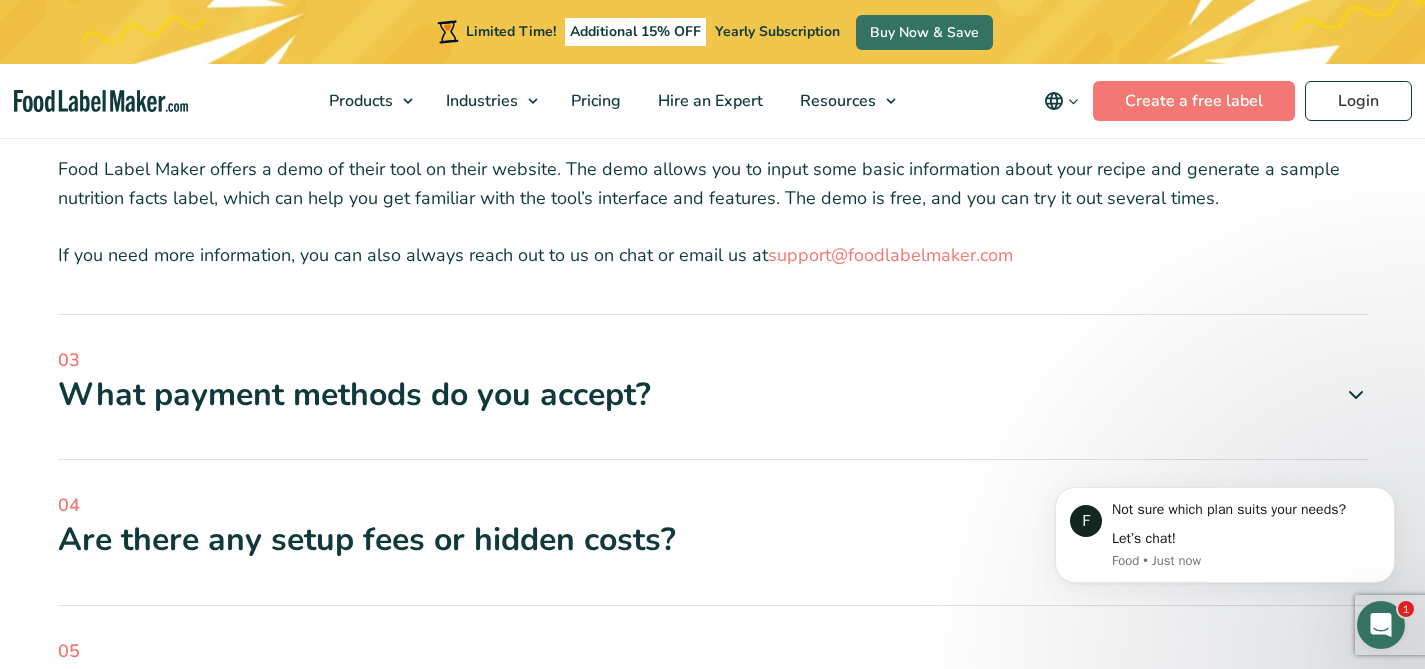 scroll, scrollTop: 6259, scrollLeft: 0, axis: vertical 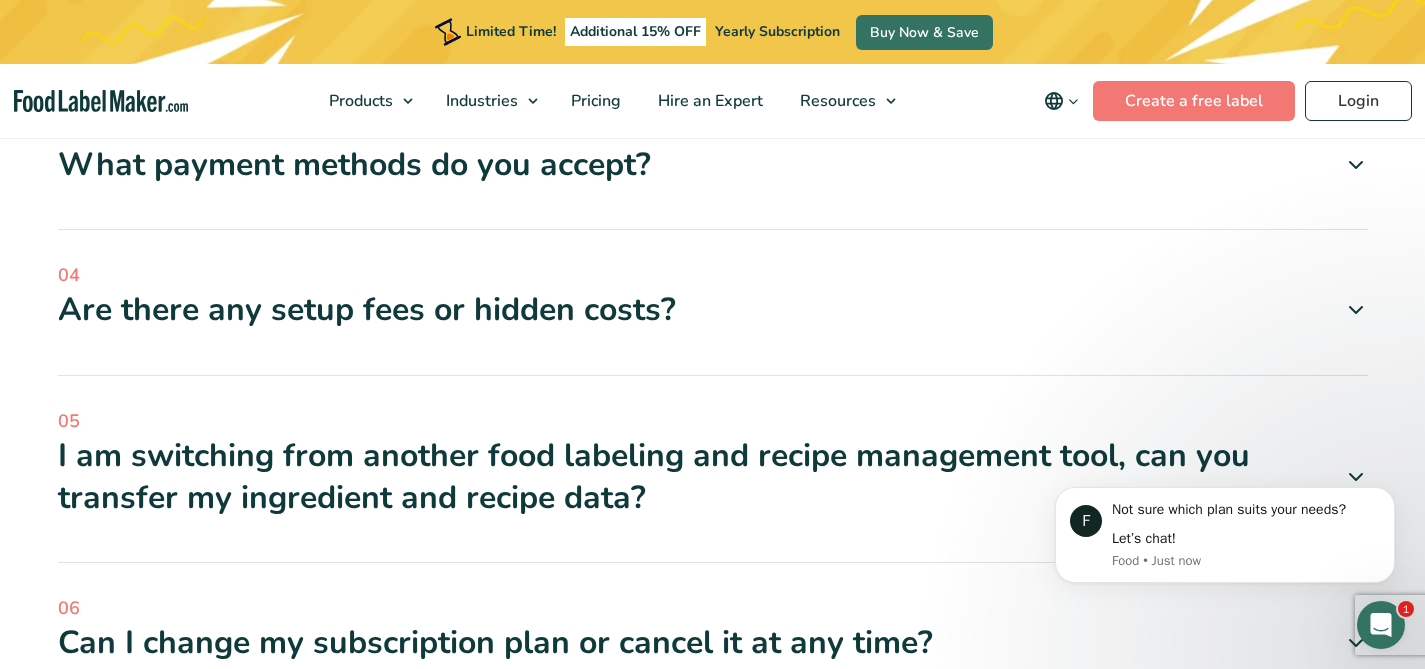 click on "What payment methods do you accept?" at bounding box center [713, 165] 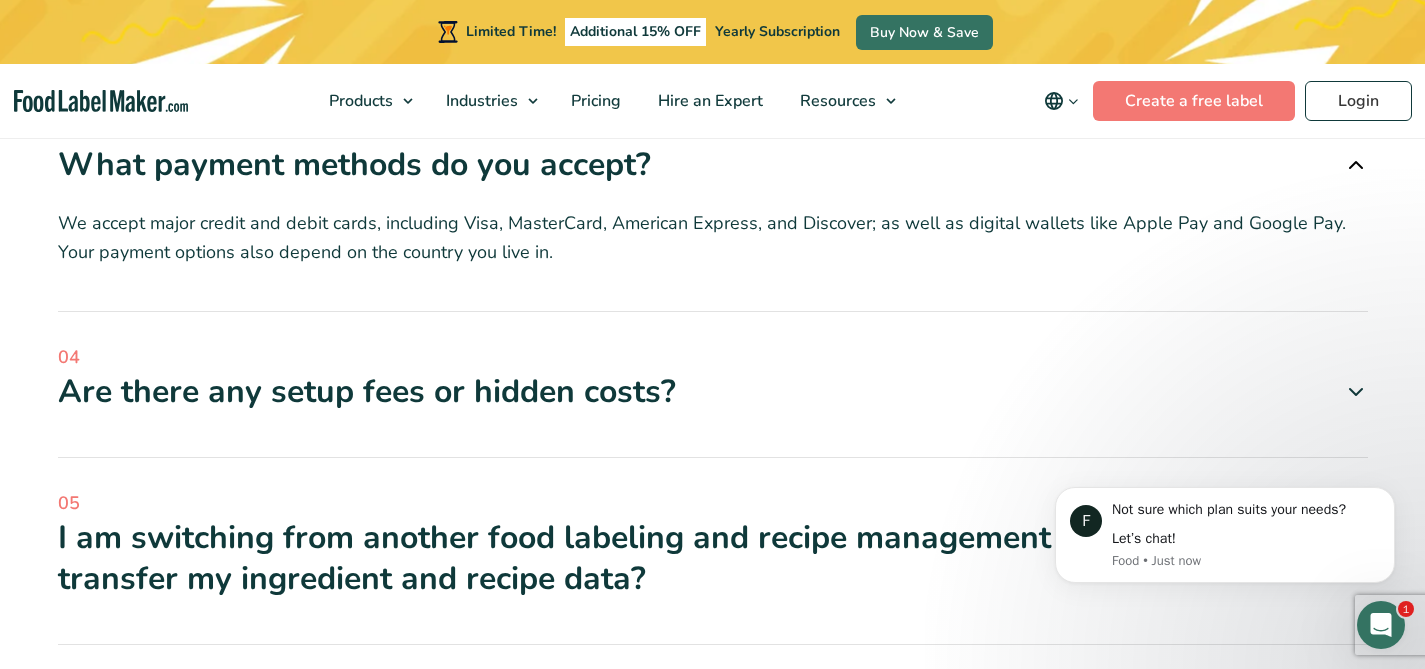 click on "What payment methods do you accept?" at bounding box center [713, 165] 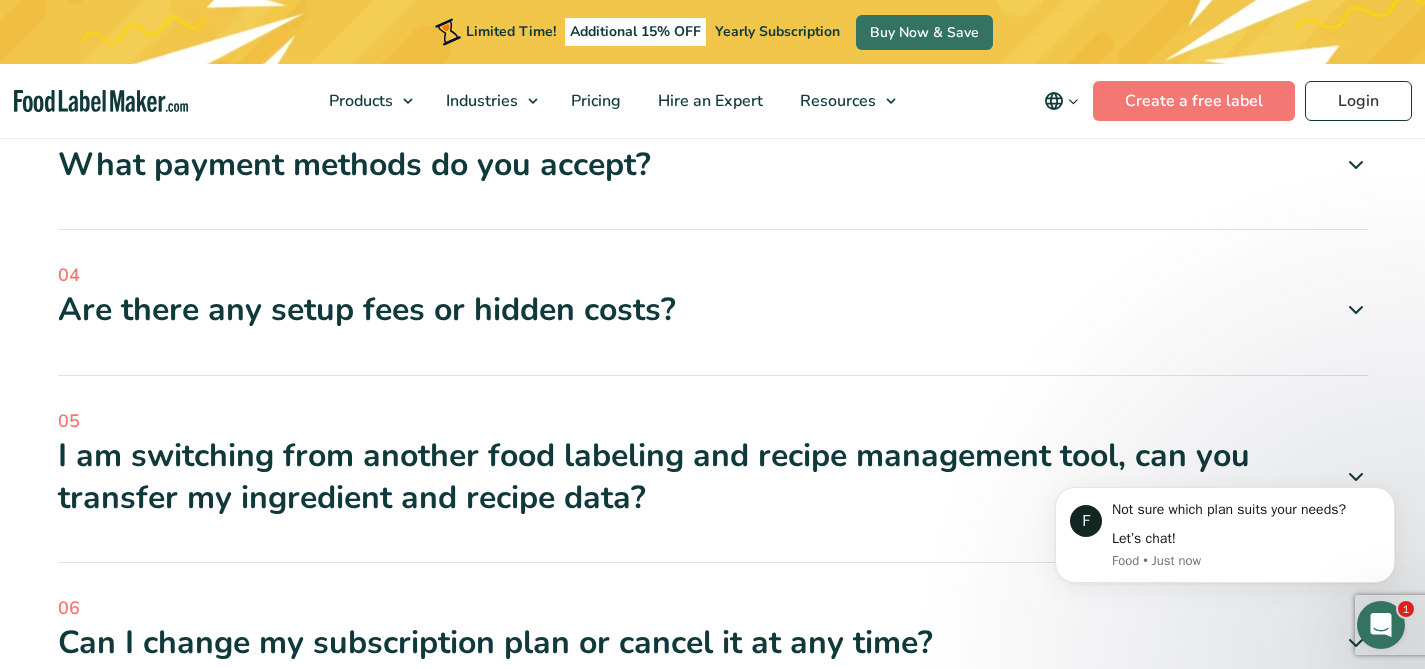 click on "01
How does the pricing for FoodLabelMaker.com work?
We have different pricing options to suit your needs; depending on several factors: the duration of the subscription (monthly, yearly or enterprise), features included in the software, and number of users needed.
02" at bounding box center [713, 343] 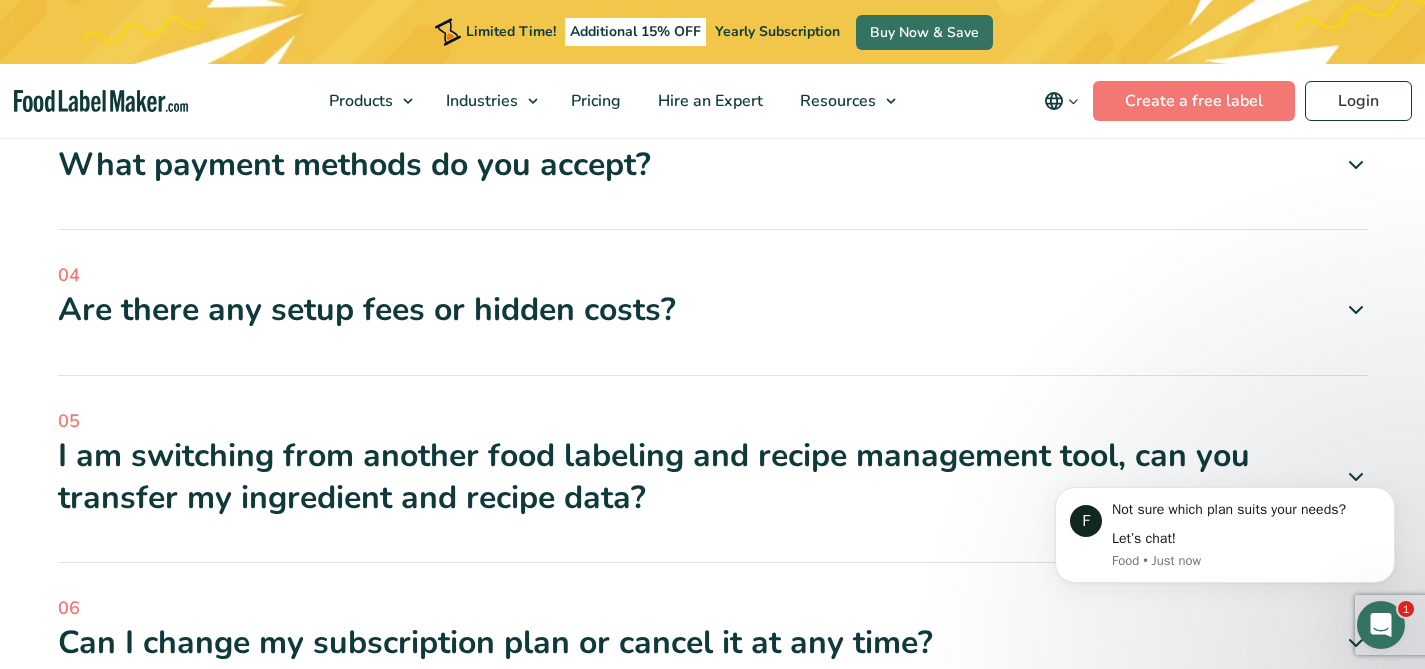 click on "04
Are there any setup fees or hidden costs?
No, there are no setup fees associated with our services. You will only be charged for the subscription plan you choose to go for." at bounding box center (713, 319) 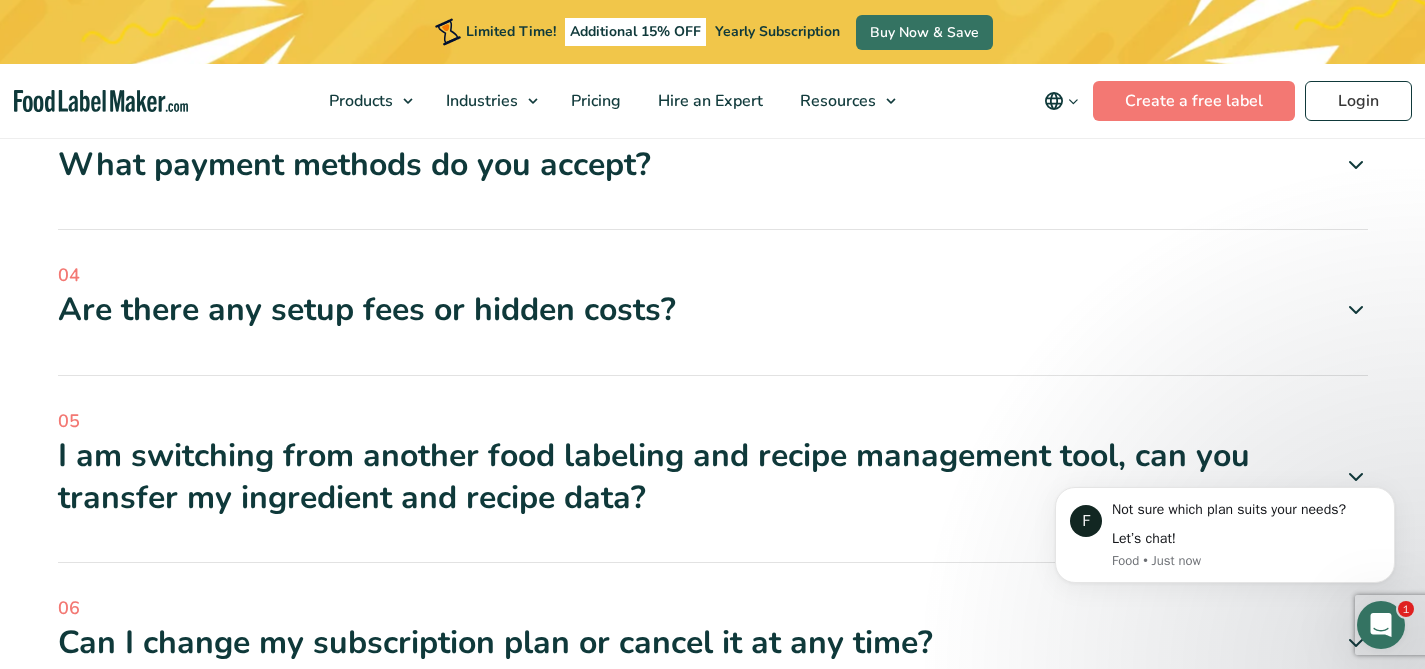 click on "Are there any setup fees or hidden costs?" at bounding box center [713, 310] 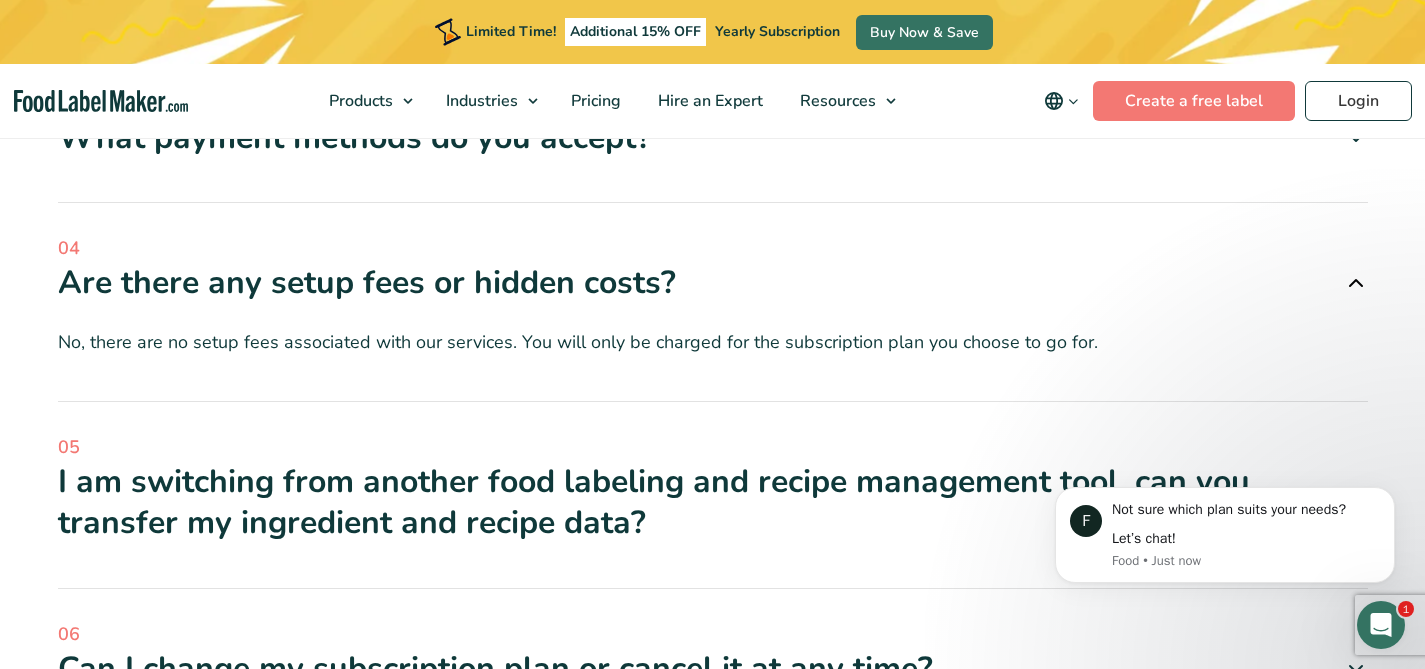 scroll, scrollTop: 6284, scrollLeft: 0, axis: vertical 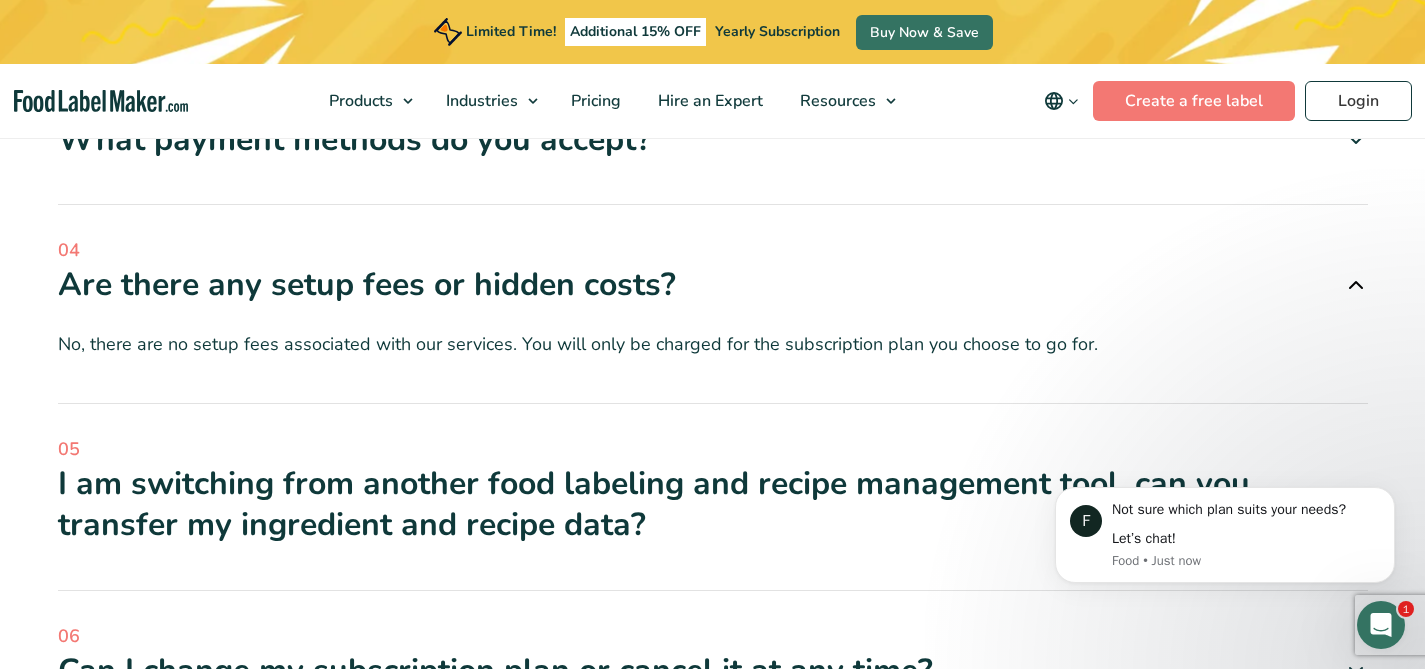 click on "Are there any setup fees or hidden costs?" at bounding box center (713, 285) 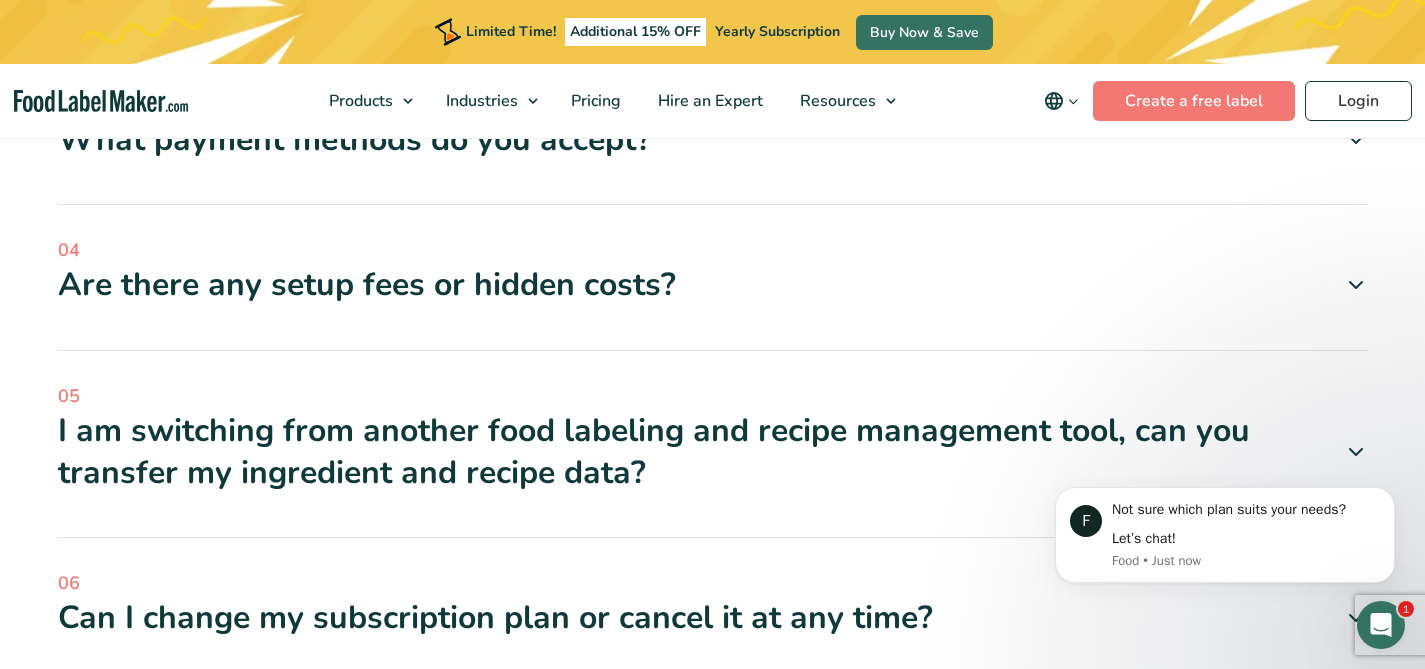 click on "Are there any setup fees or hidden costs?" at bounding box center [713, 285] 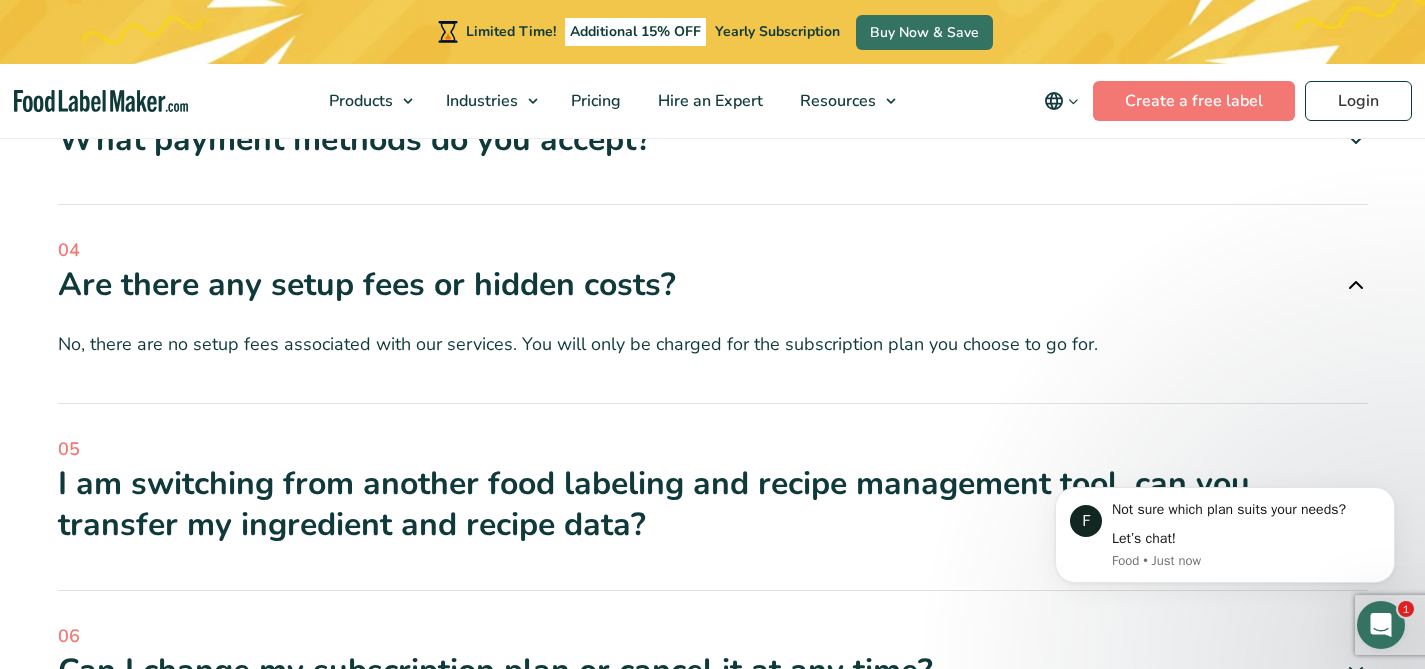 click on "Are there any setup fees or hidden costs?" at bounding box center (713, 285) 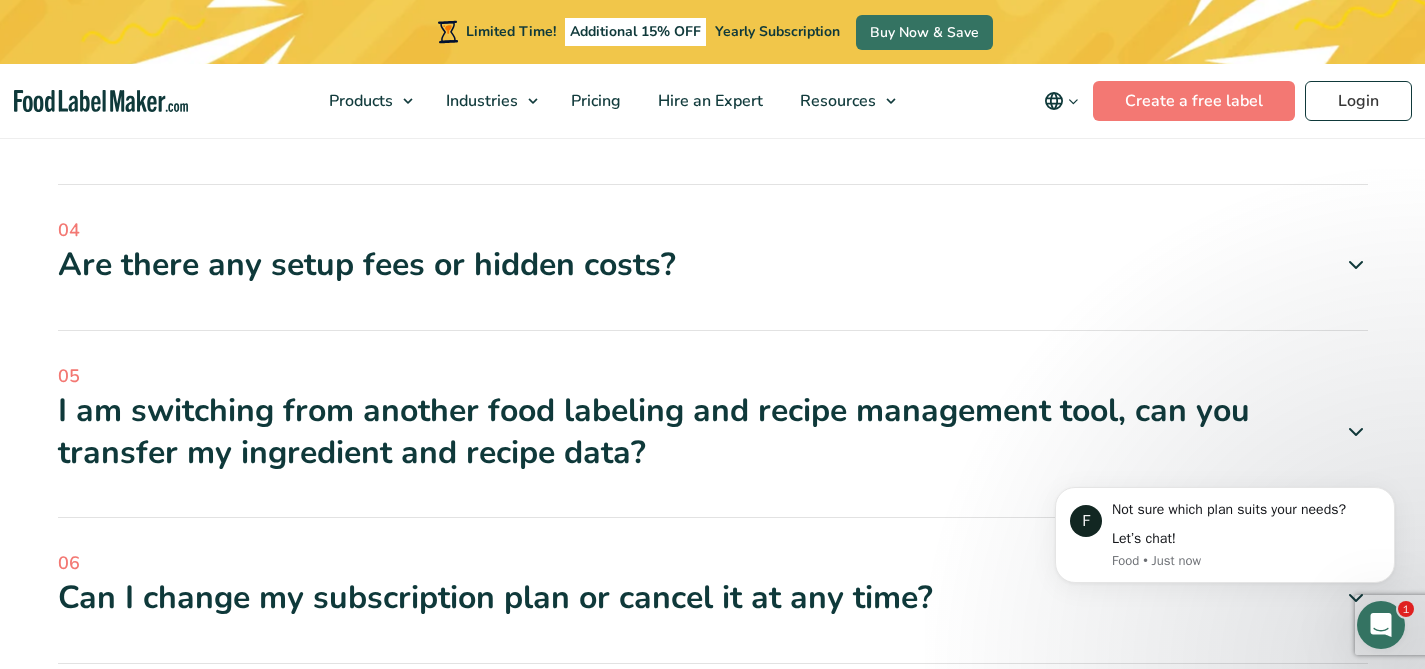 scroll, scrollTop: 6398, scrollLeft: 0, axis: vertical 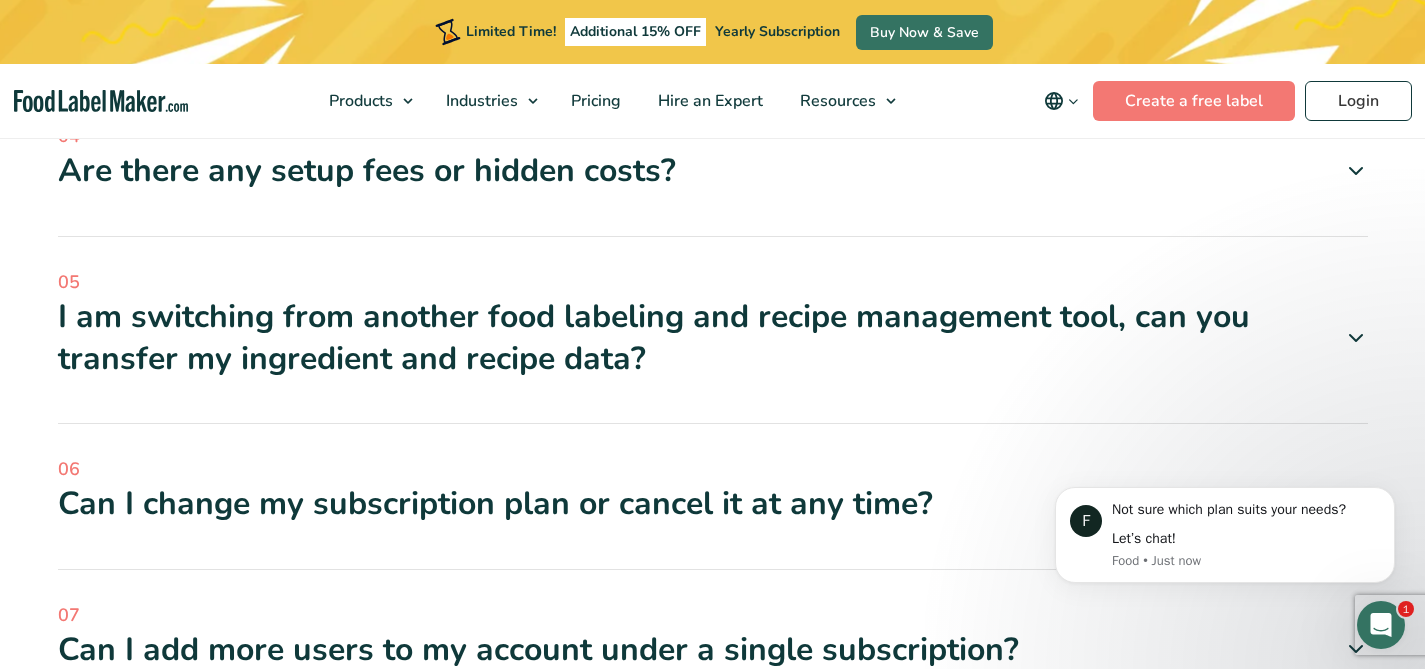 click on "I am switching from another food labeling and recipe management tool, can you transfer my ingredient and recipe data?" at bounding box center [713, 337] 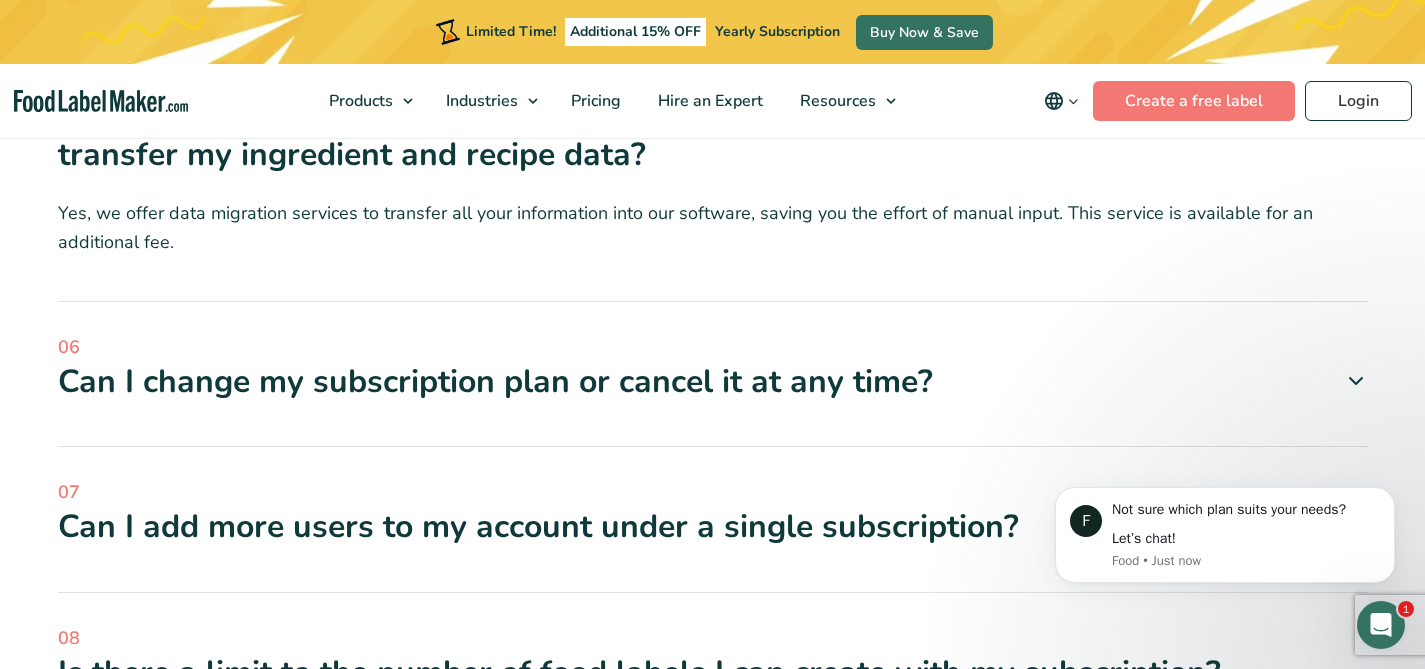 click on "Can I change my subscription plan or cancel it at any time?" at bounding box center [713, 382] 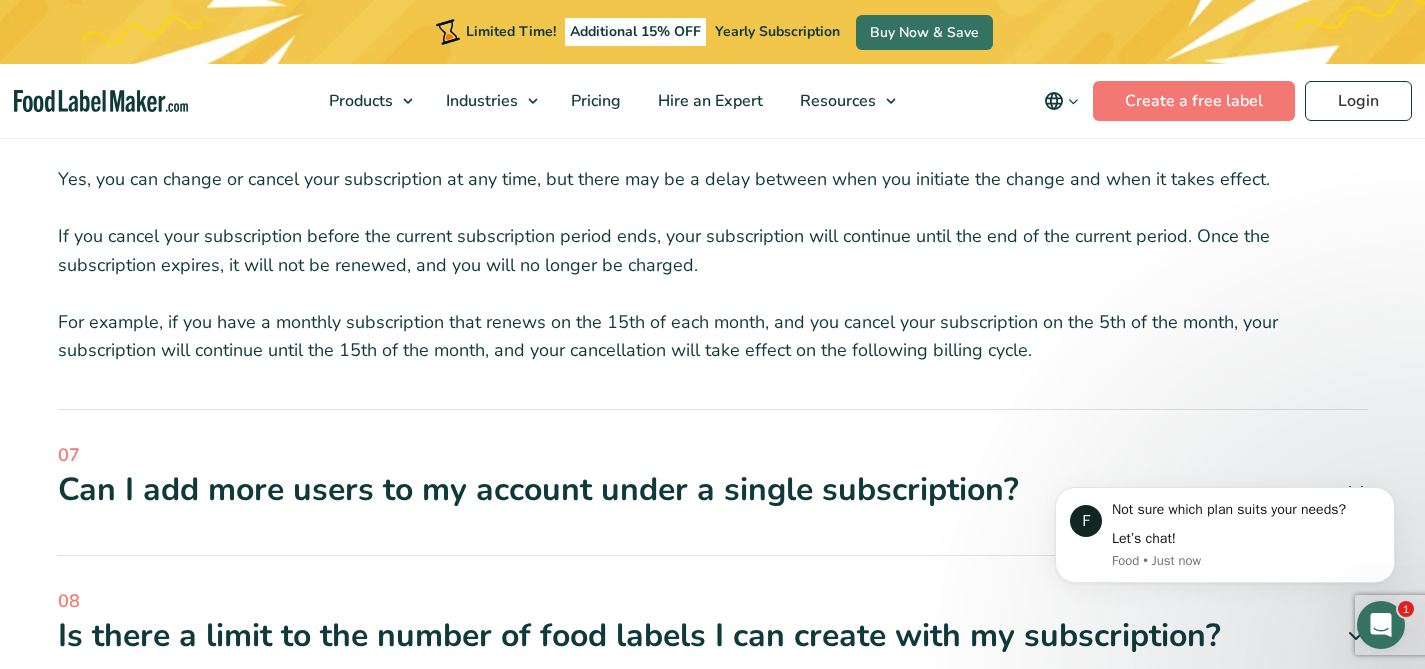 scroll, scrollTop: 7239, scrollLeft: 0, axis: vertical 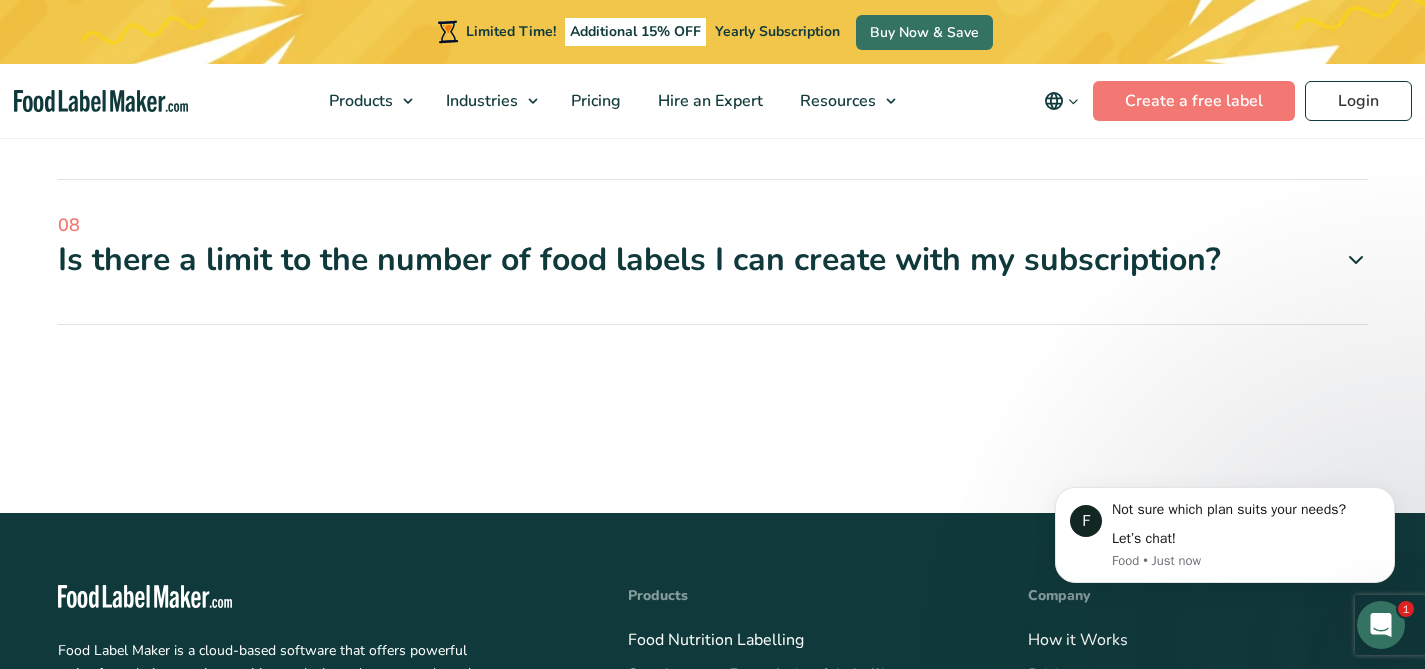 click on "Is there a limit to the number of food labels I can create with my subscription?" at bounding box center [713, 260] 